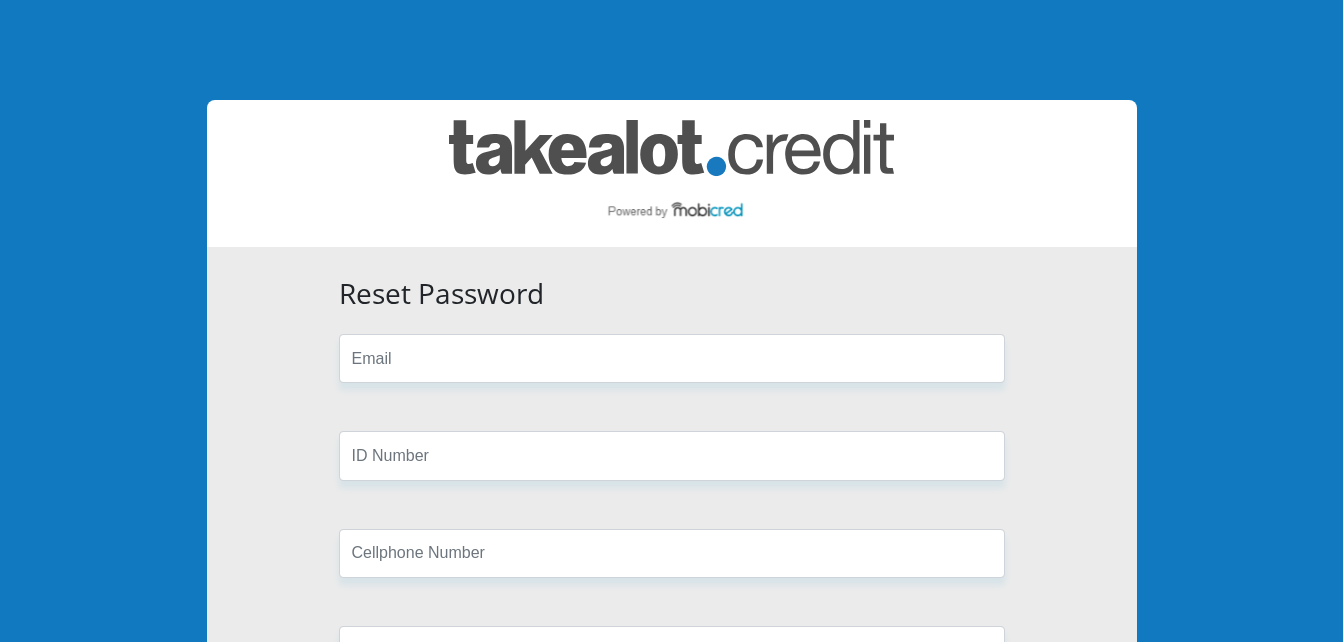 scroll, scrollTop: 0, scrollLeft: 0, axis: both 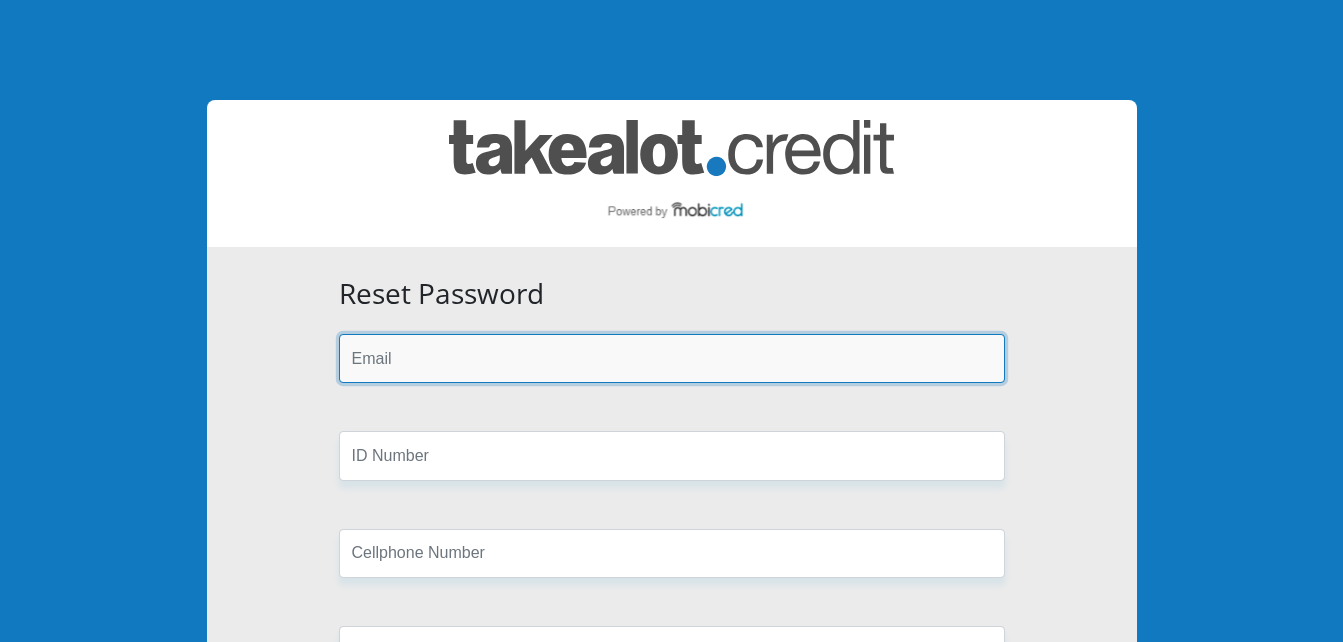 click at bounding box center [672, 358] 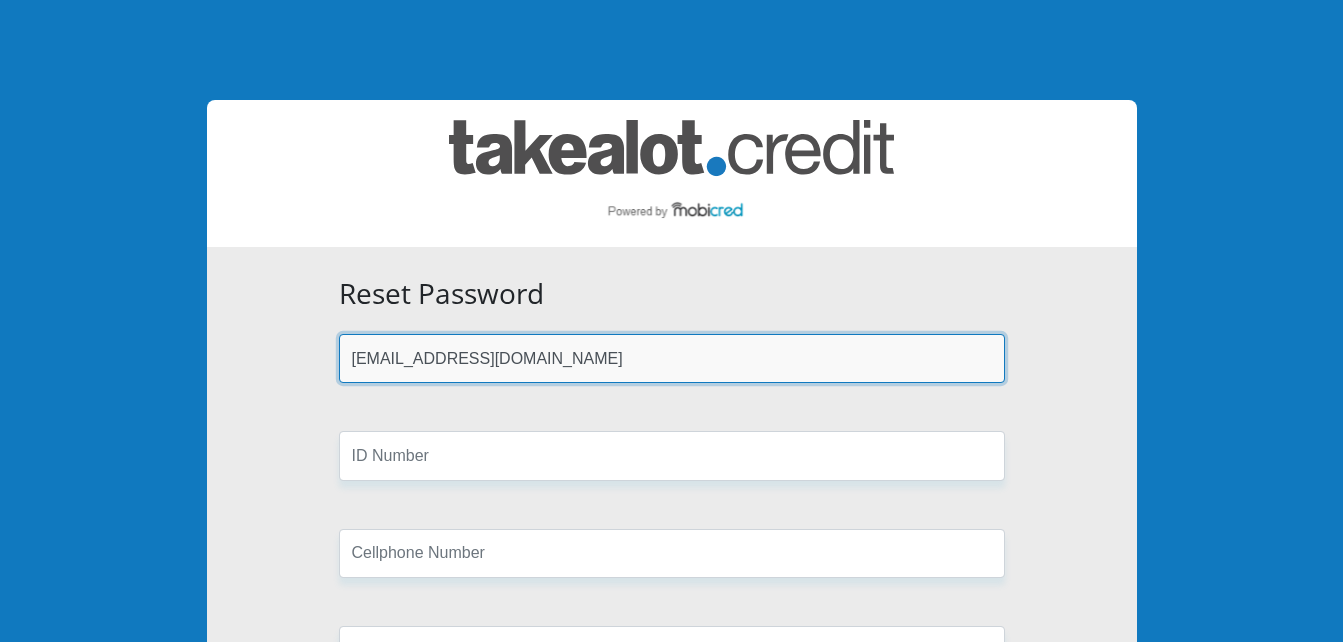 type on "[PERSON_NAME] Troskie Attorneys Inc" 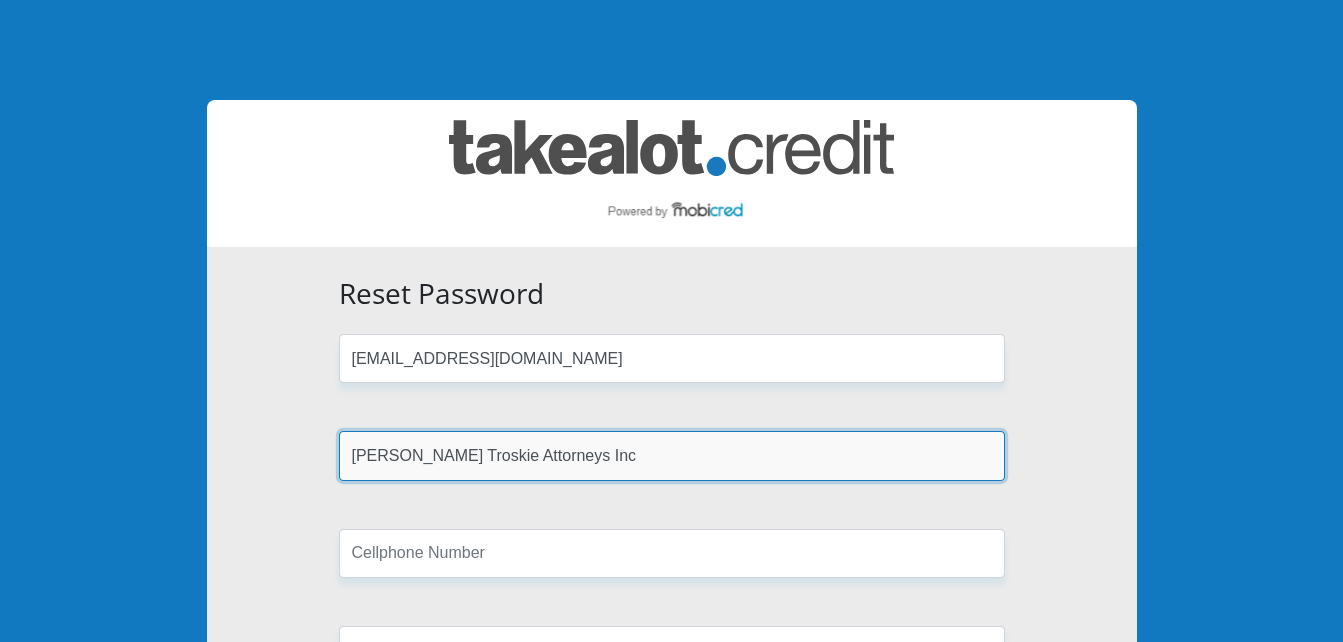 type on "0789166066" 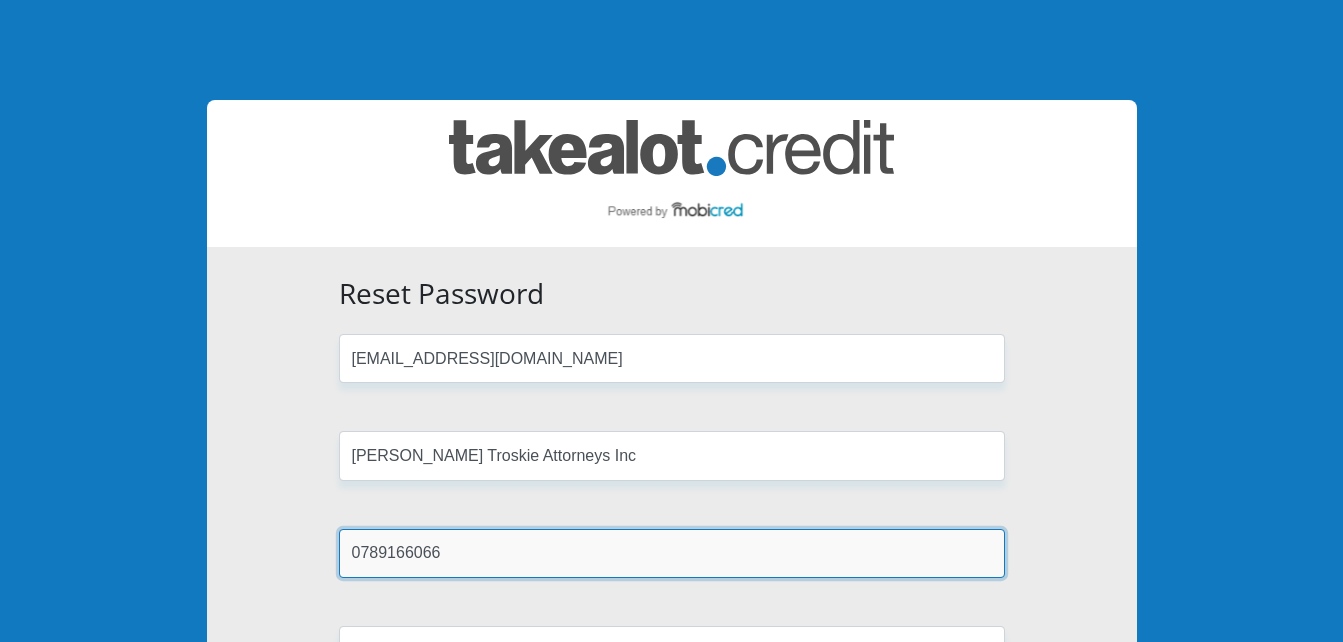 type on "Gumede" 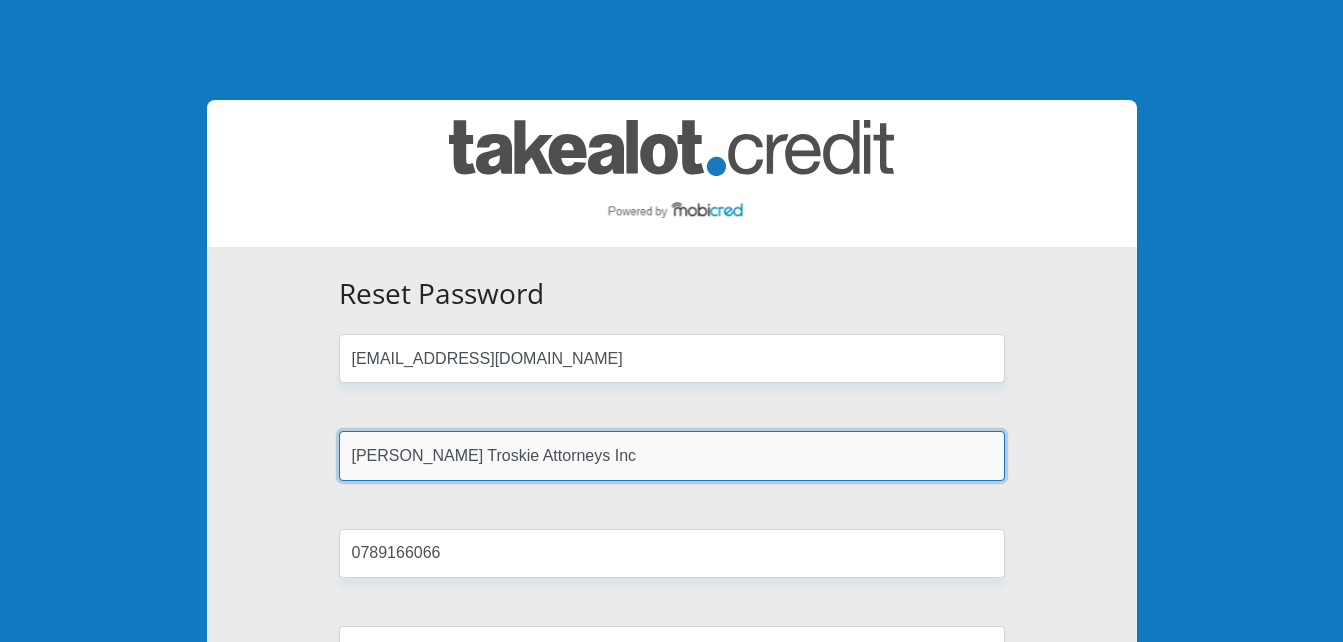 click on "[PERSON_NAME] Troskie Attorneys Inc" at bounding box center (672, 455) 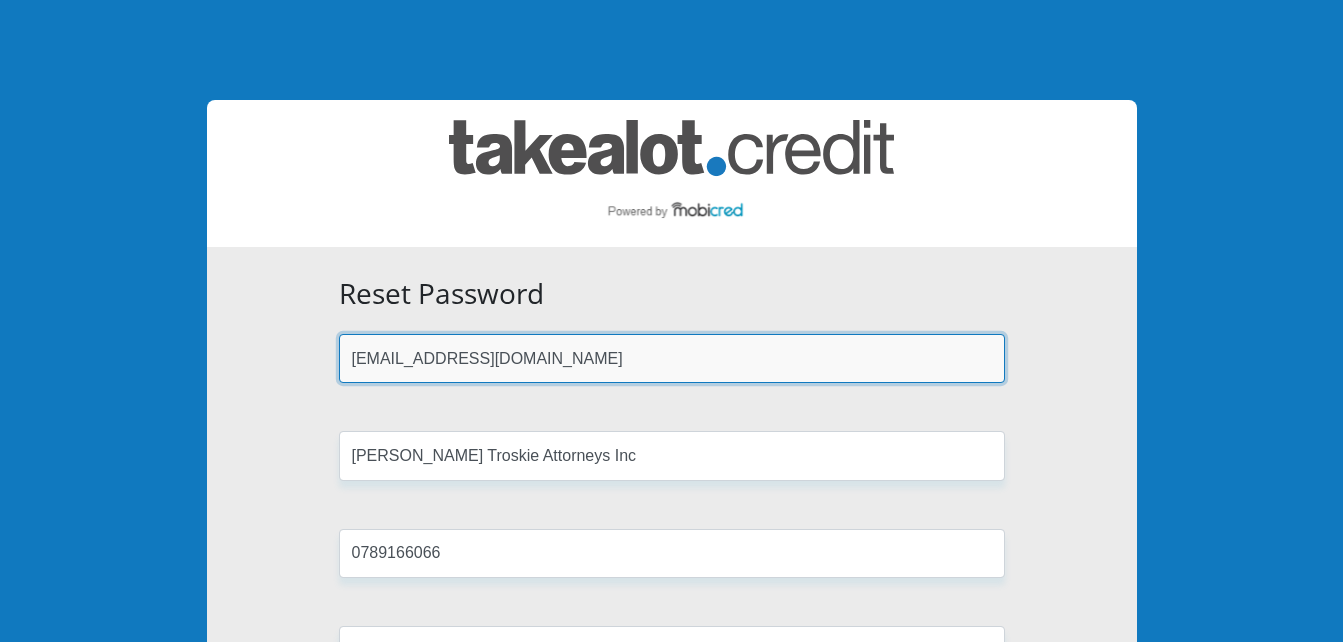 click on "thembi@jmlit.co.za" at bounding box center [672, 358] 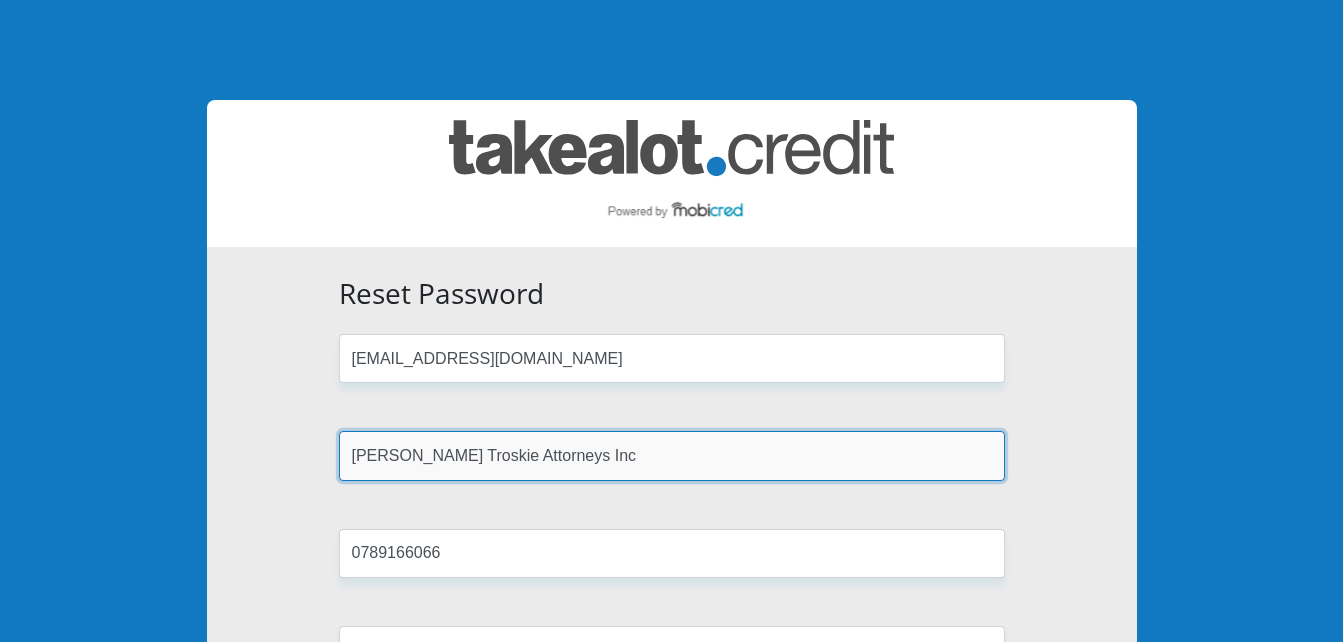 click on "[PERSON_NAME] Troskie Attorneys Inc" at bounding box center (672, 455) 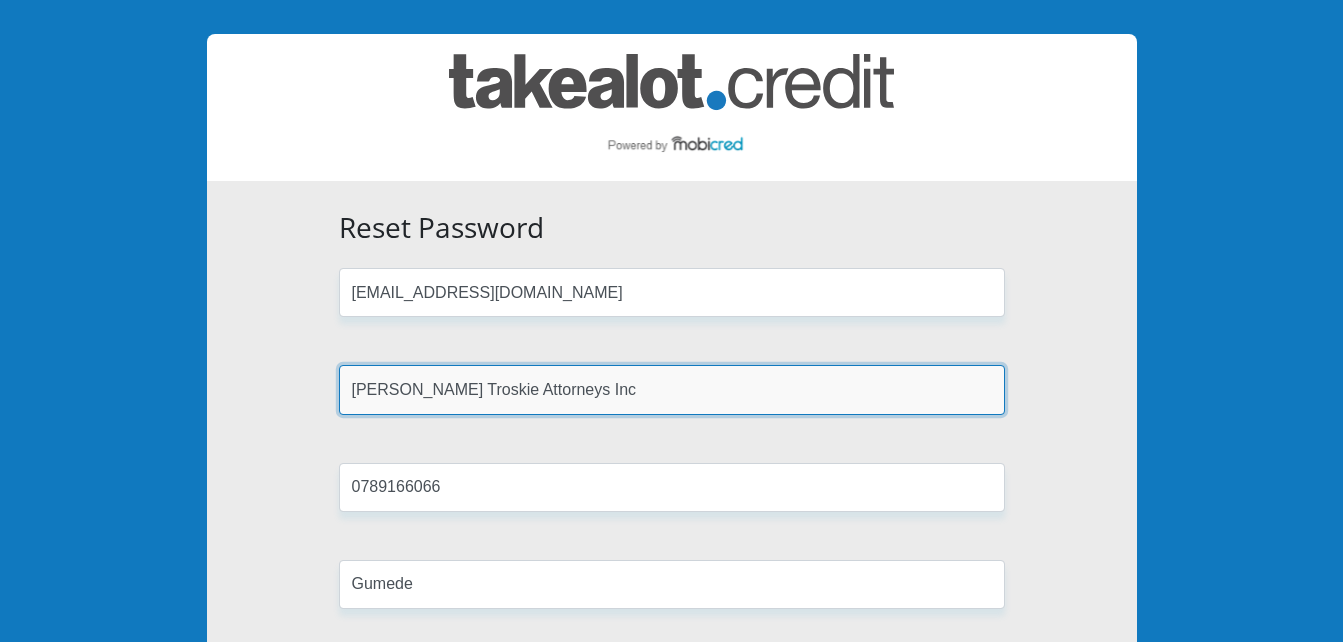scroll, scrollTop: 72, scrollLeft: 0, axis: vertical 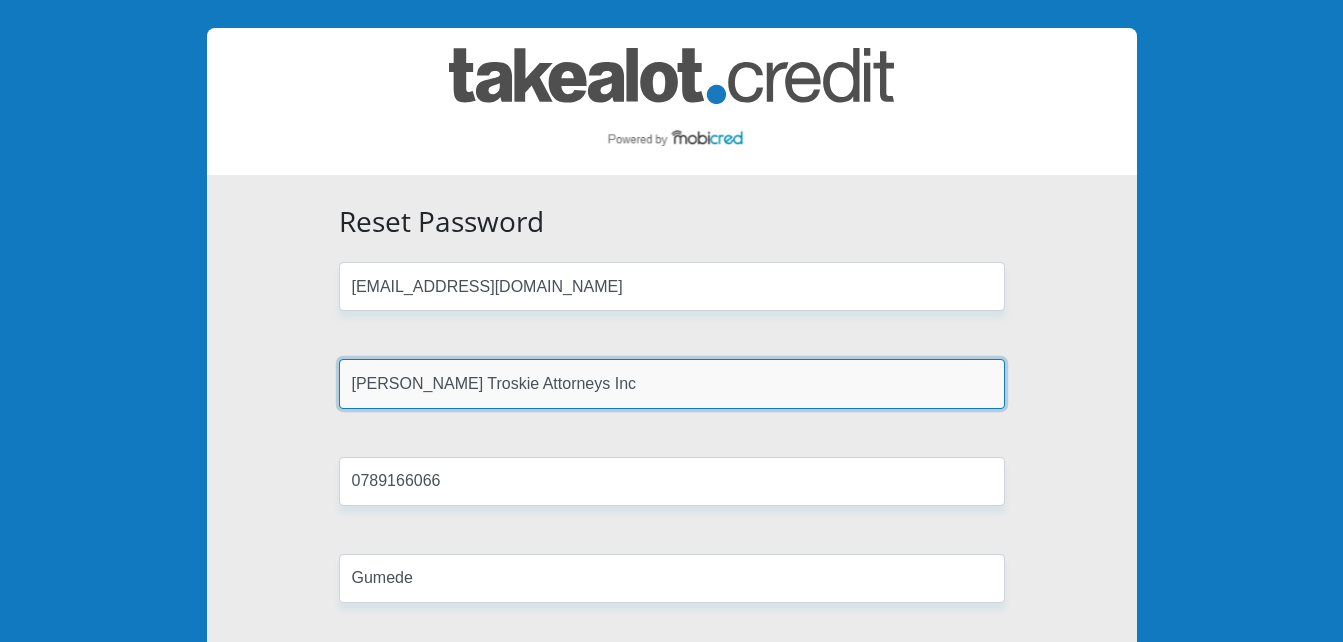 drag, startPoint x: 602, startPoint y: 389, endPoint x: -4, endPoint y: 359, distance: 606.7421 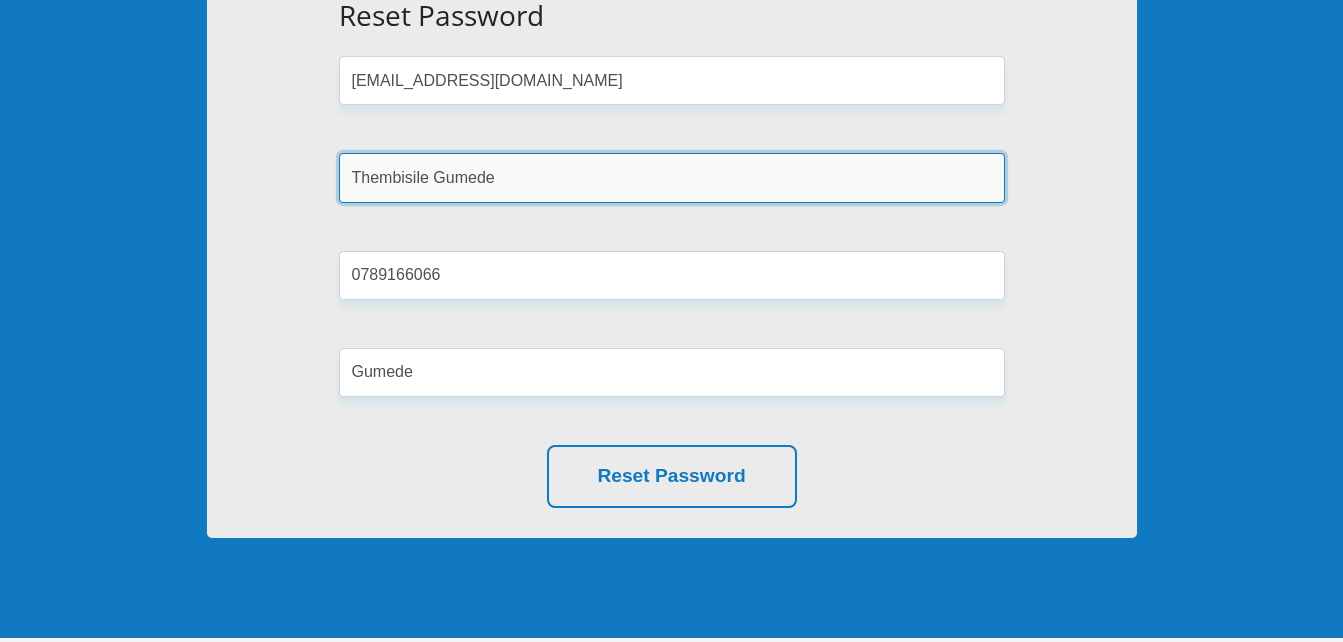 scroll, scrollTop: 248, scrollLeft: 0, axis: vertical 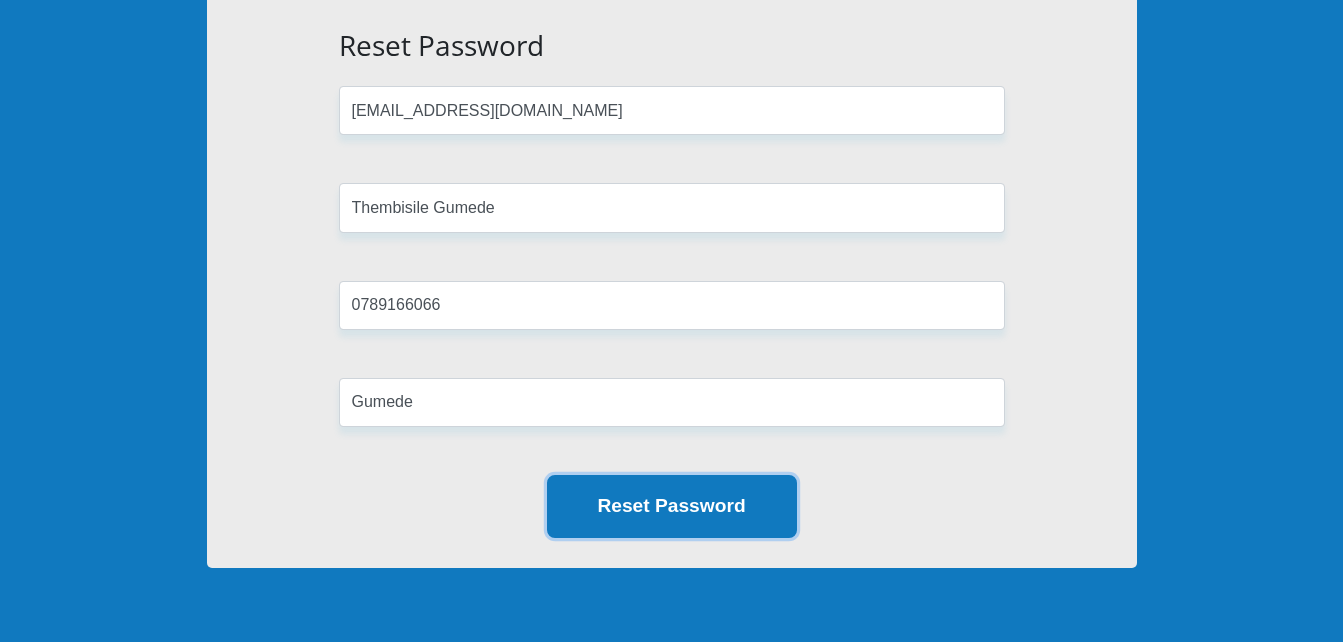 click on "Reset Password" at bounding box center (672, 506) 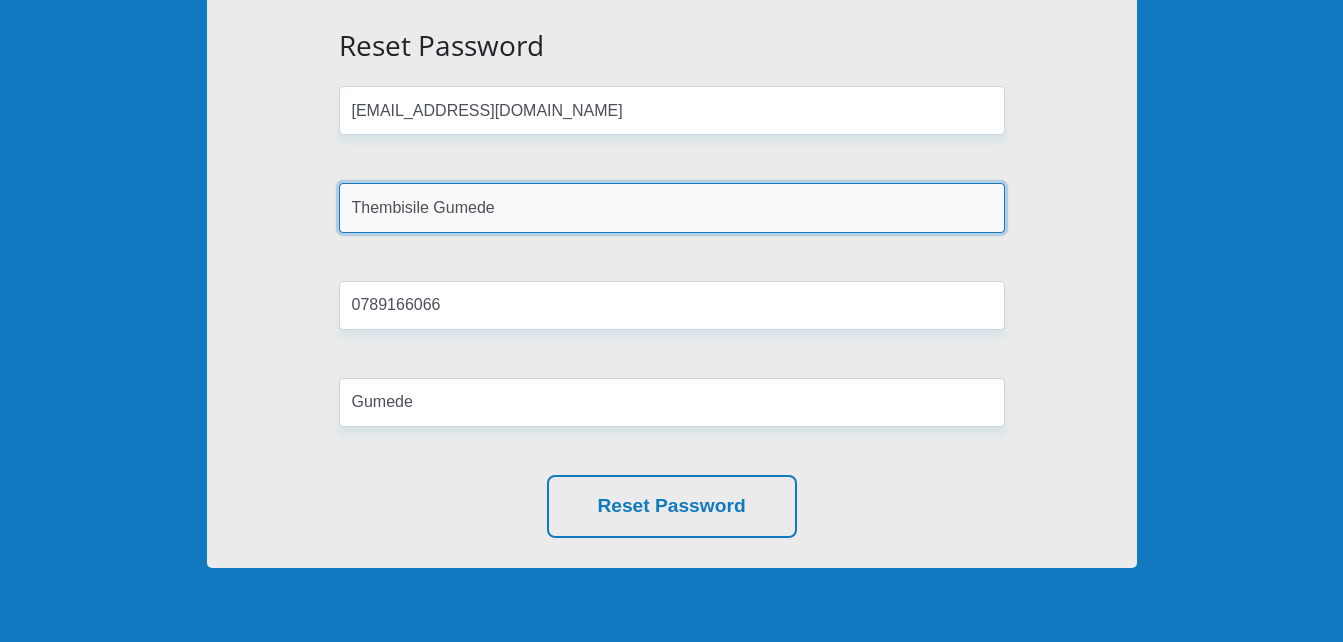 click on "Thembisile Gumede" at bounding box center (672, 207) 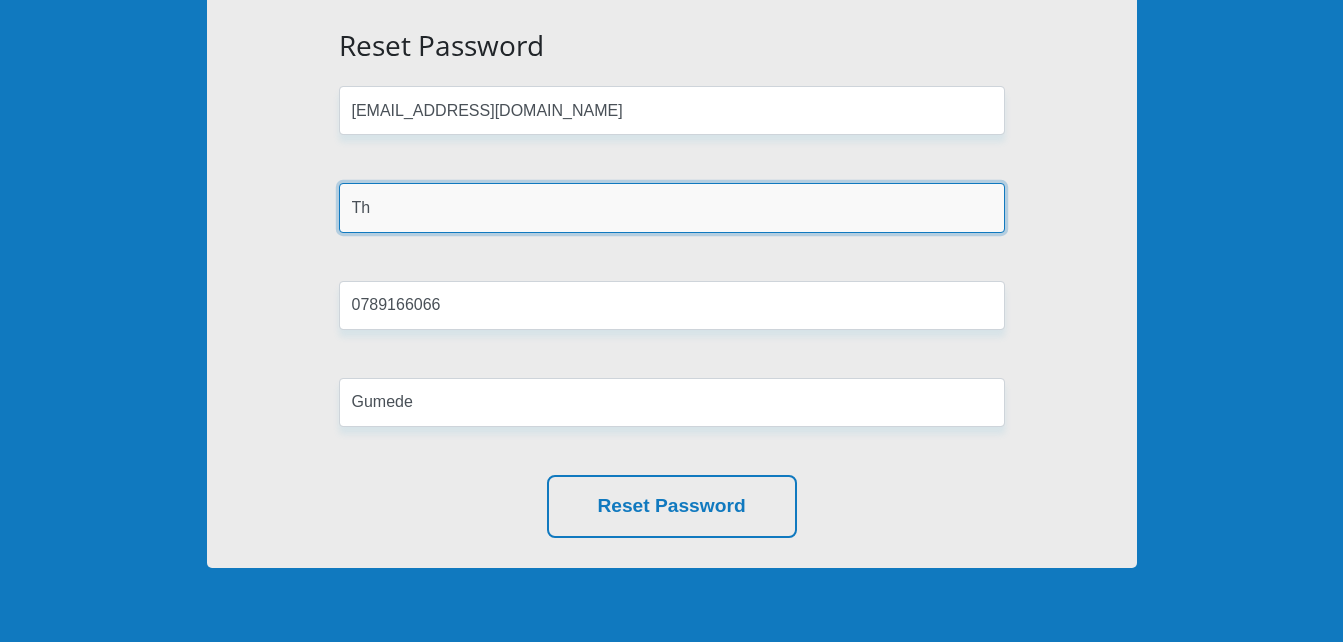 type on "T" 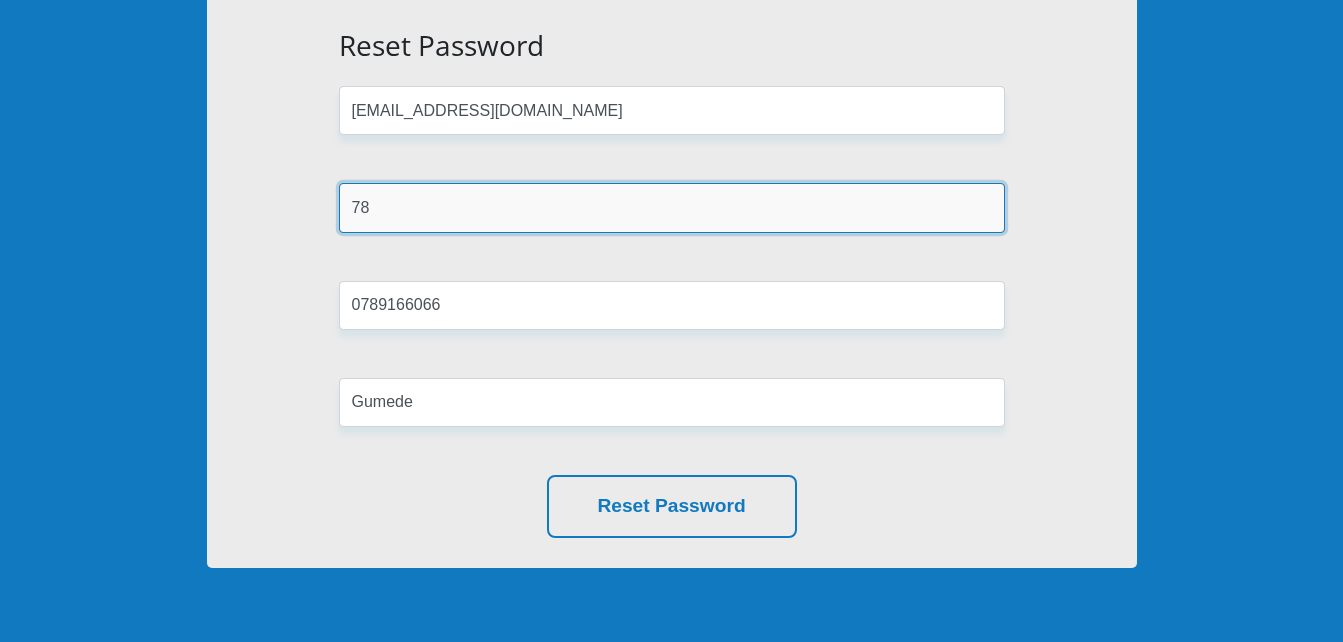 type on "7806220686086" 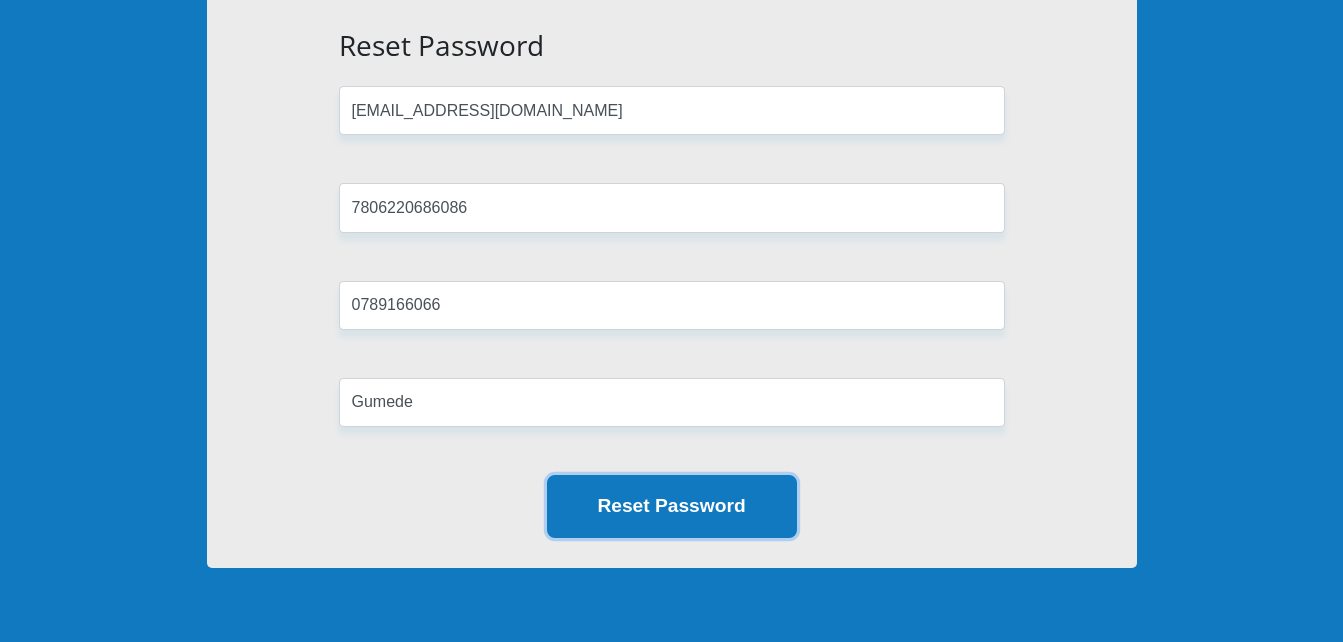 click on "Reset Password" at bounding box center (672, 506) 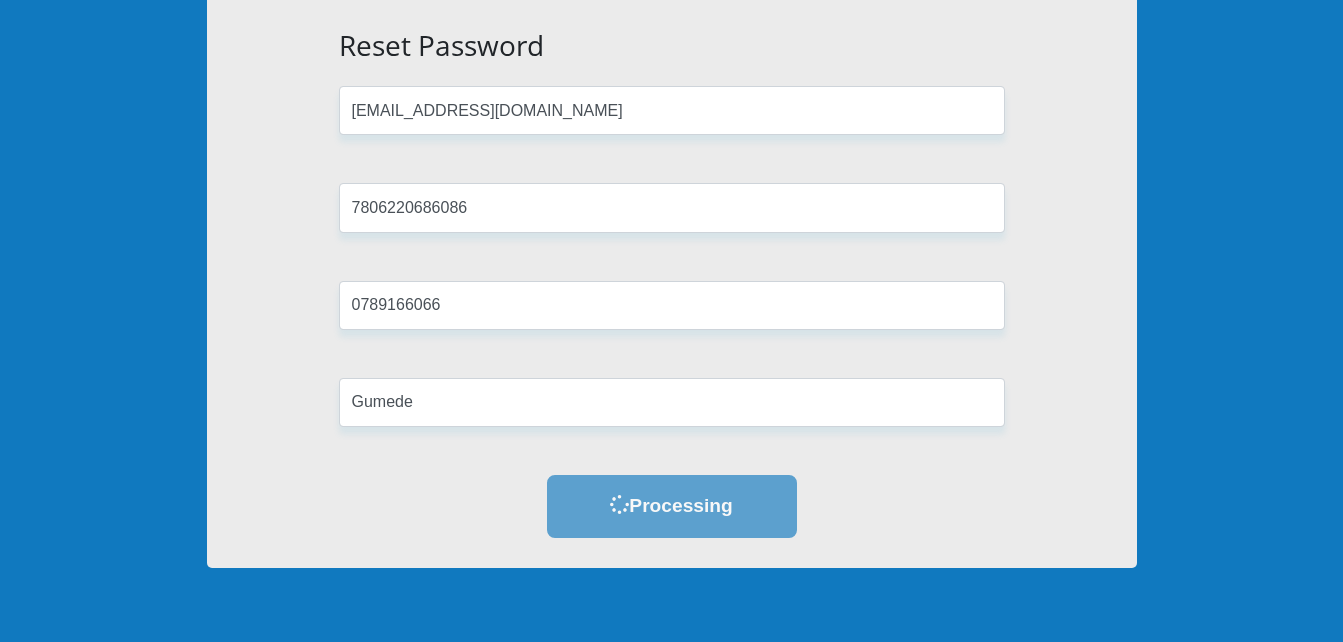 scroll, scrollTop: 0, scrollLeft: 0, axis: both 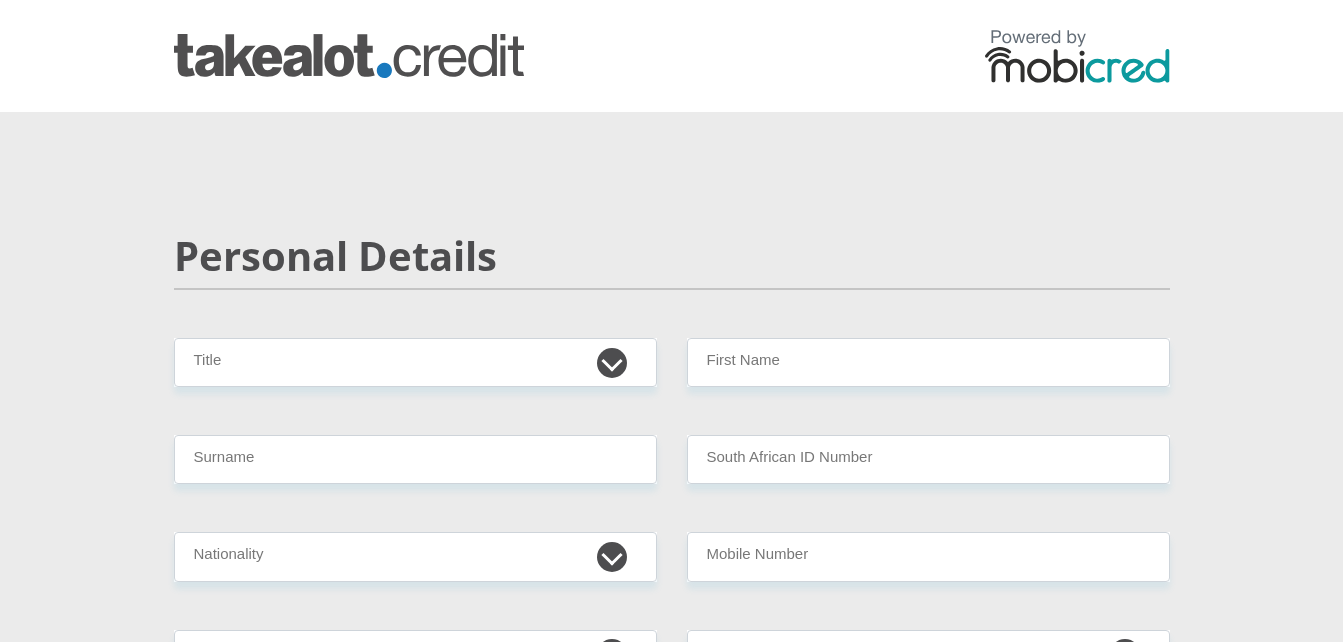 select on "Mrs" 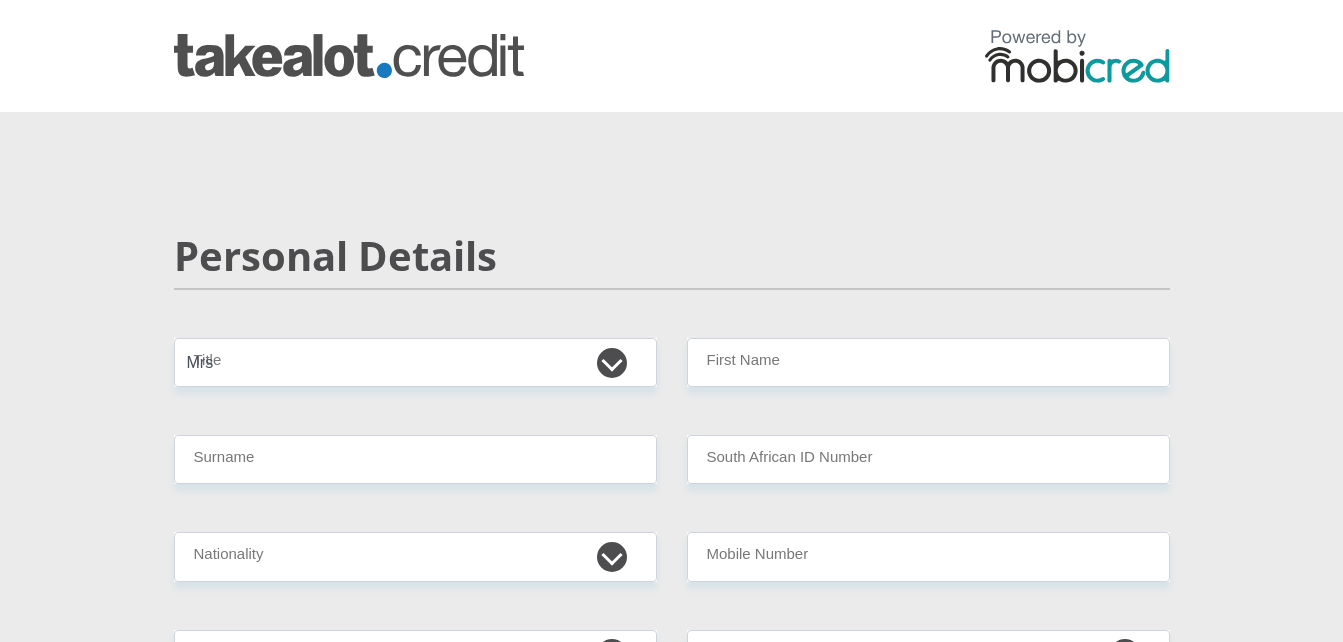 click on "Mr
Ms
Mrs
Dr
[PERSON_NAME]" at bounding box center [415, 362] 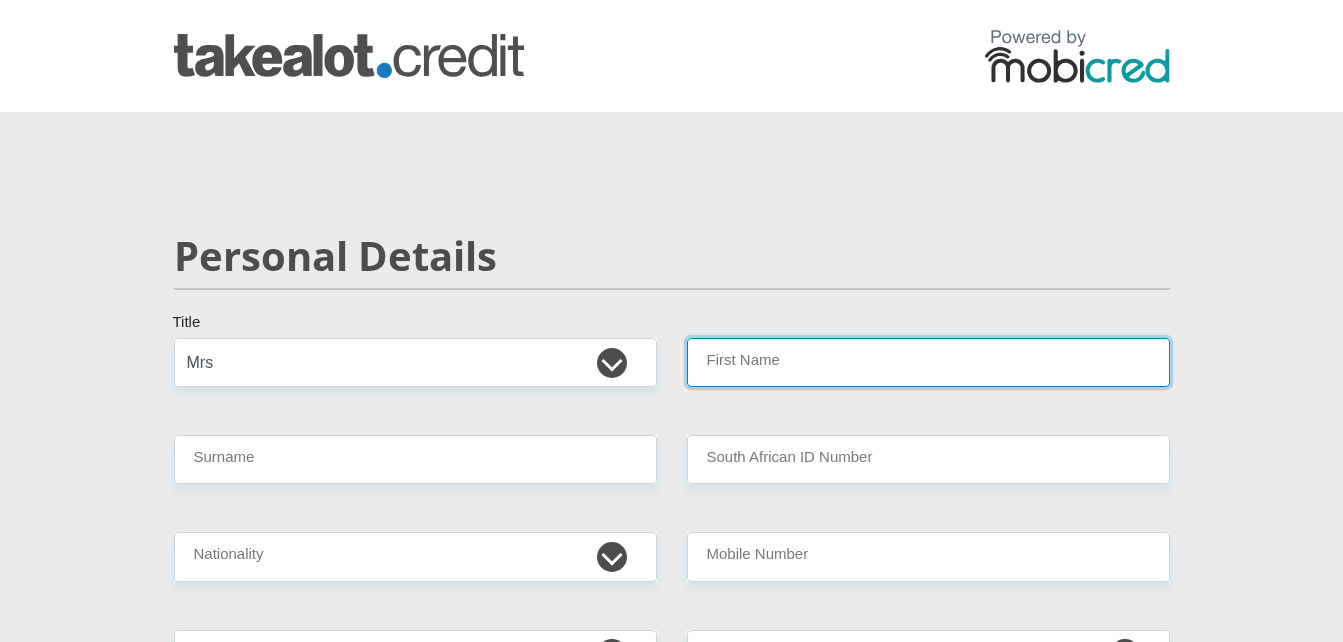 click on "First Name" at bounding box center (928, 362) 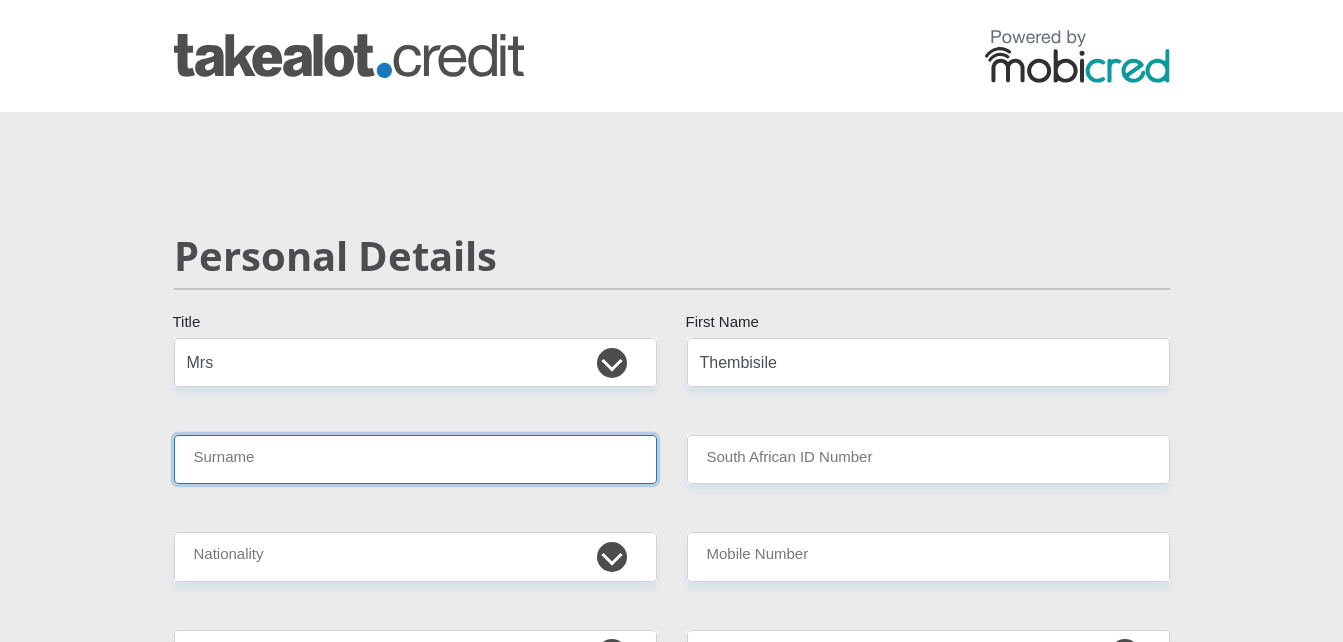 type on "Gumede" 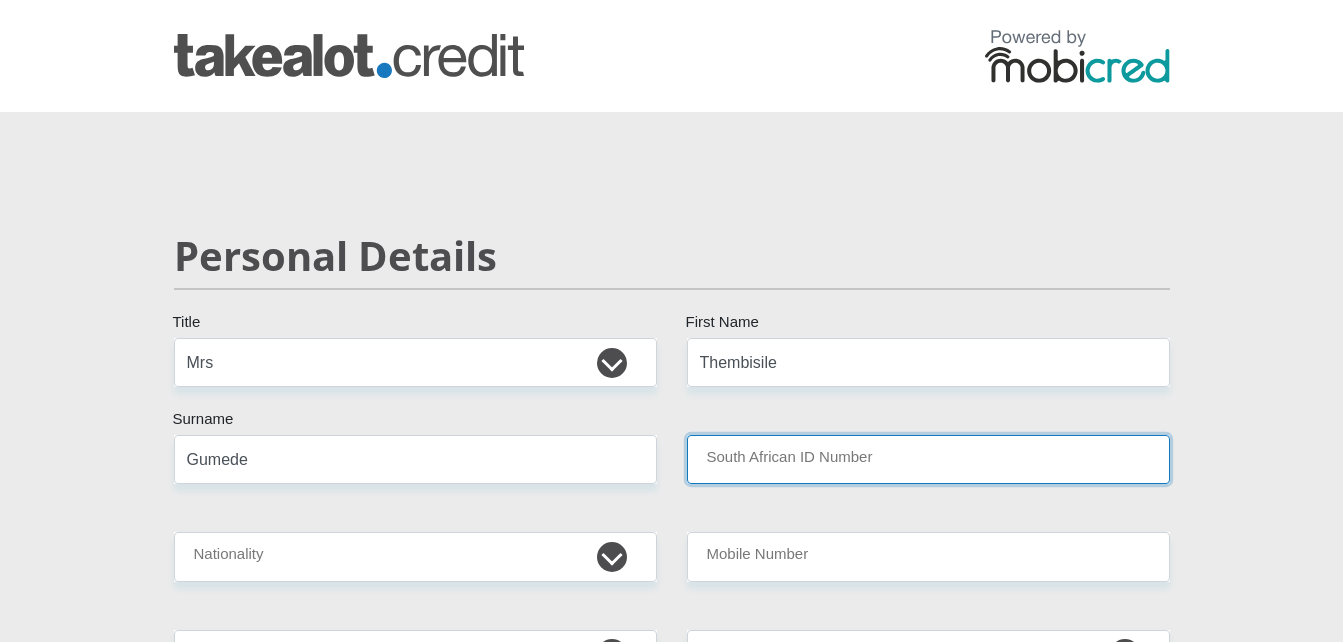 type on "[PERSON_NAME] Troskie Attorneys Inc" 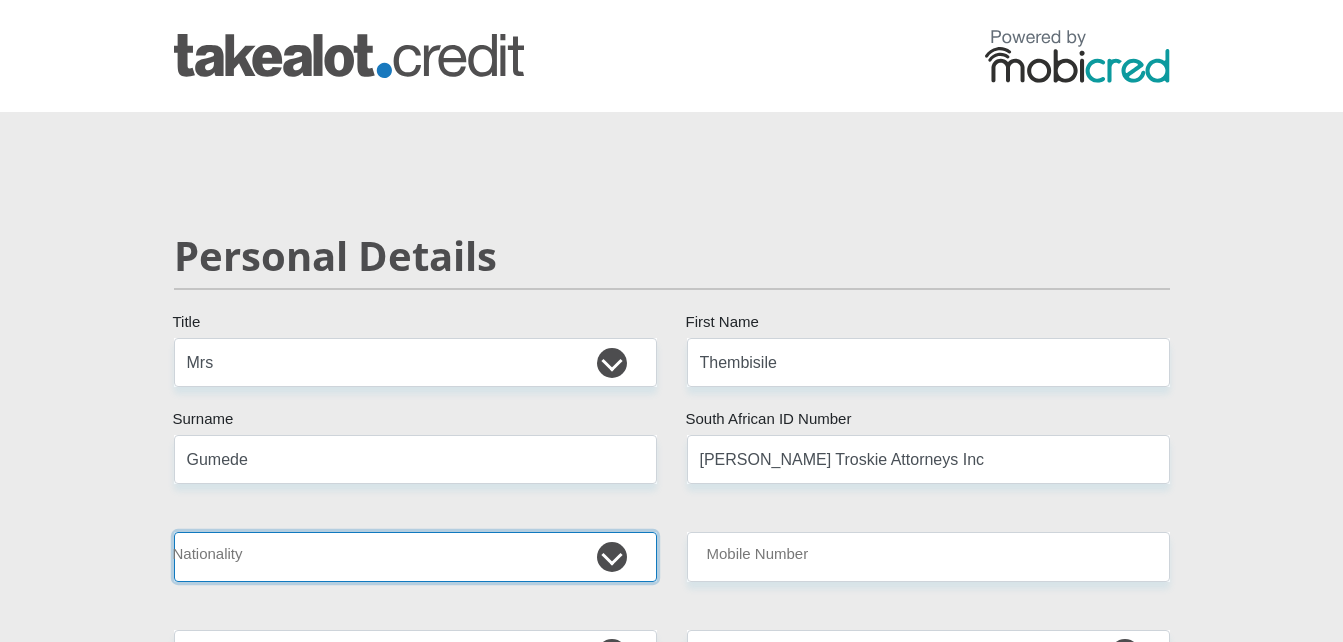 select on "ZAF" 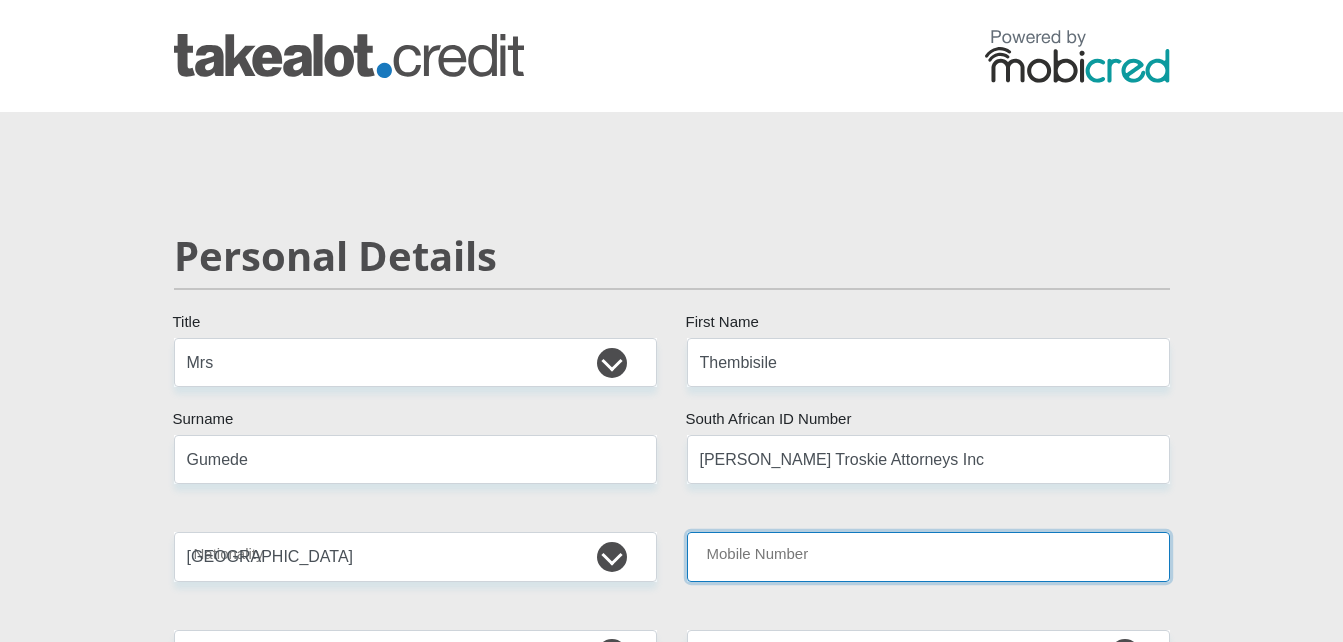 type on "0789166066" 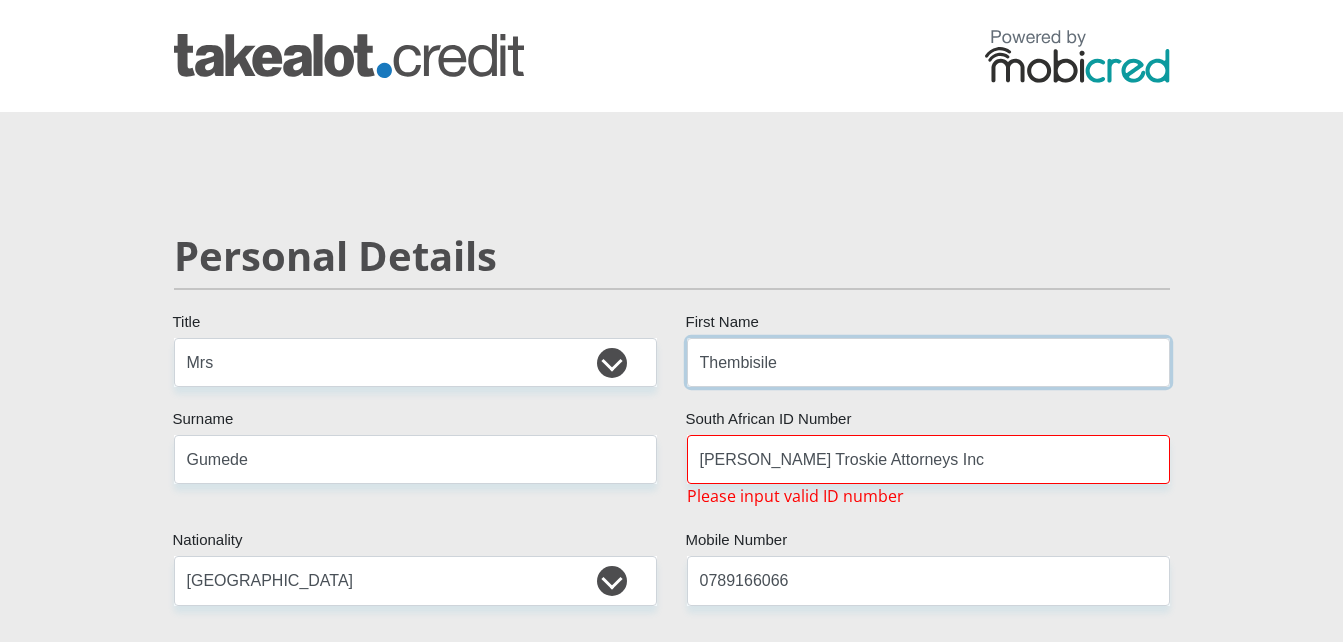 type on "Cerese" 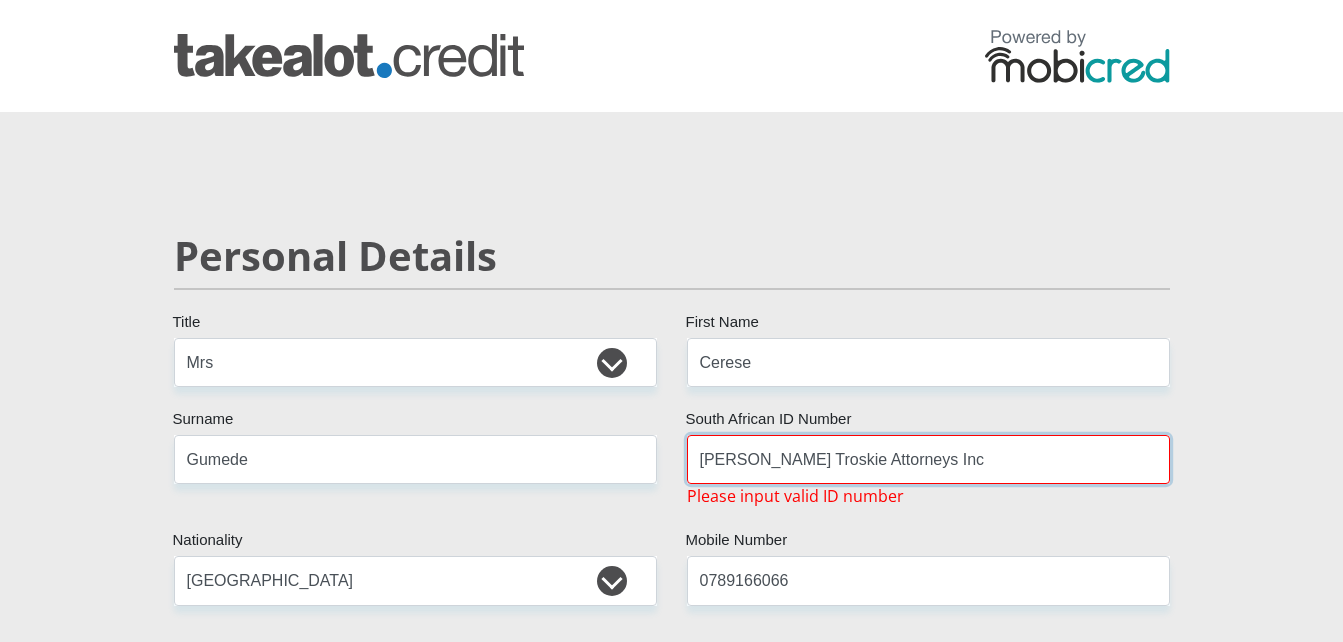 drag, startPoint x: 962, startPoint y: 456, endPoint x: 944, endPoint y: 461, distance: 18.681541 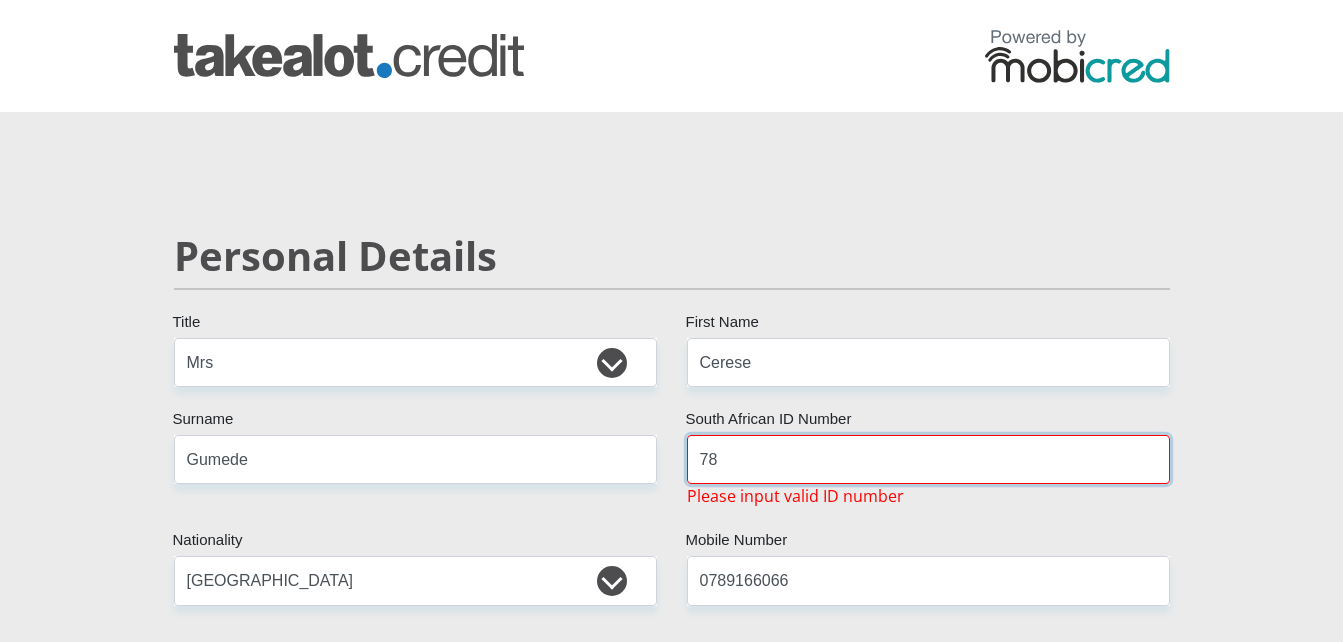 type on "7806220686086" 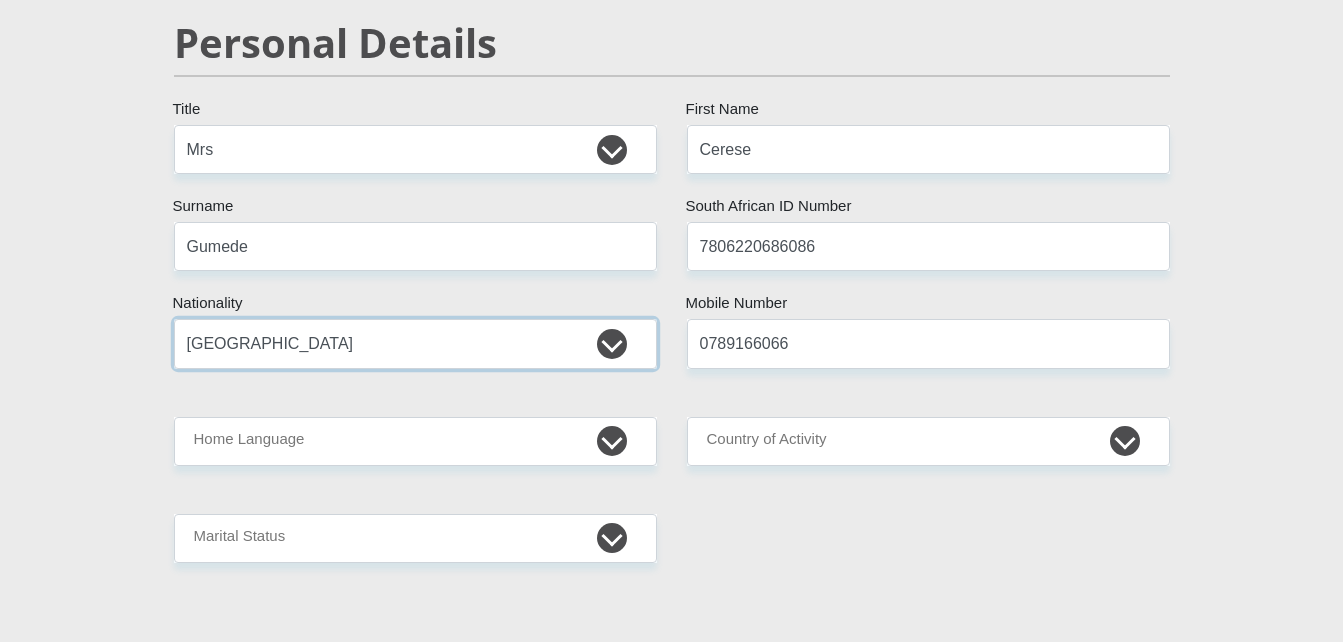 scroll, scrollTop: 307, scrollLeft: 0, axis: vertical 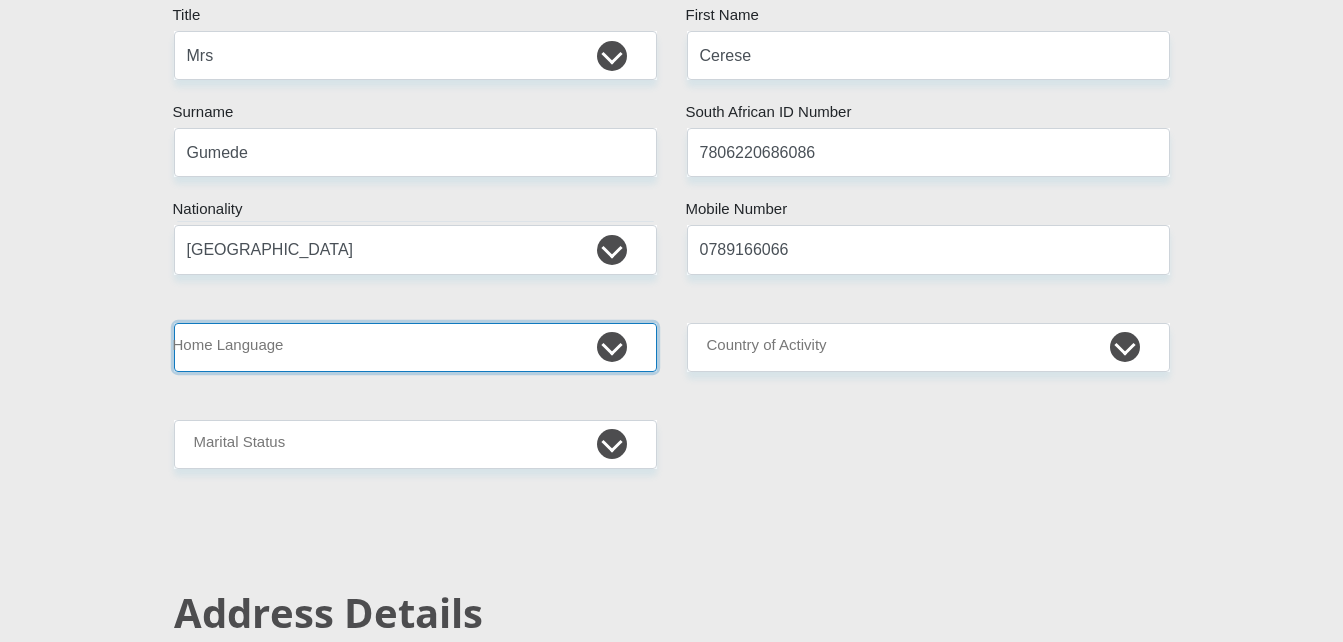 click on "Afrikaans
English
Sepedi
South Ndebele
Southern Sotho
Swati
Tsonga
Tswana
Venda
Xhosa
Zulu
Other" at bounding box center [415, 347] 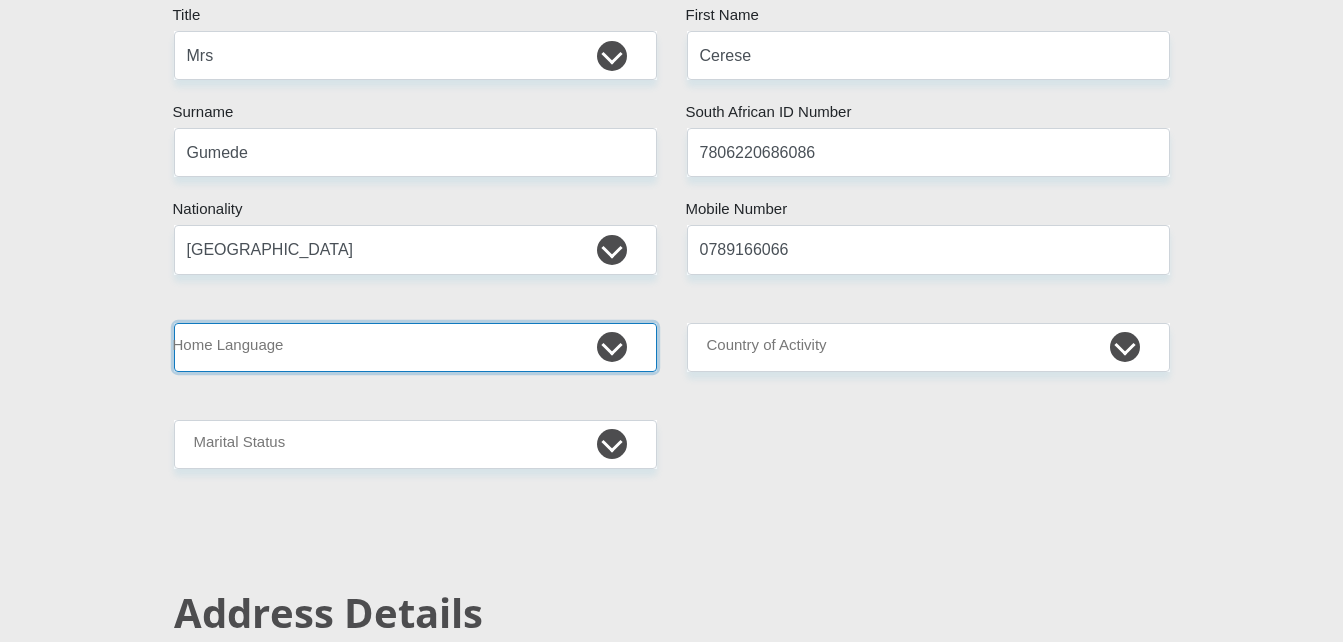 select on "[DATE]" 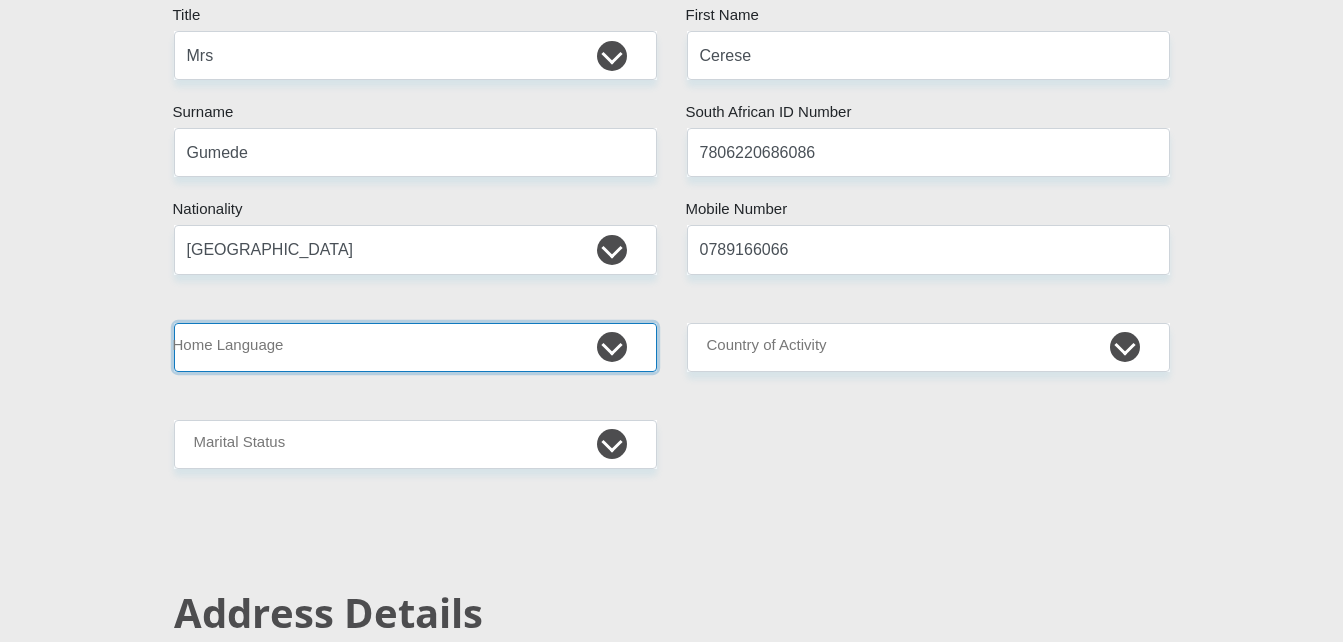 click on "Afrikaans
English
Sepedi
South Ndebele
Southern Sotho
Swati
Tsonga
Tswana
Venda
Xhosa
Zulu
Other" at bounding box center (415, 347) 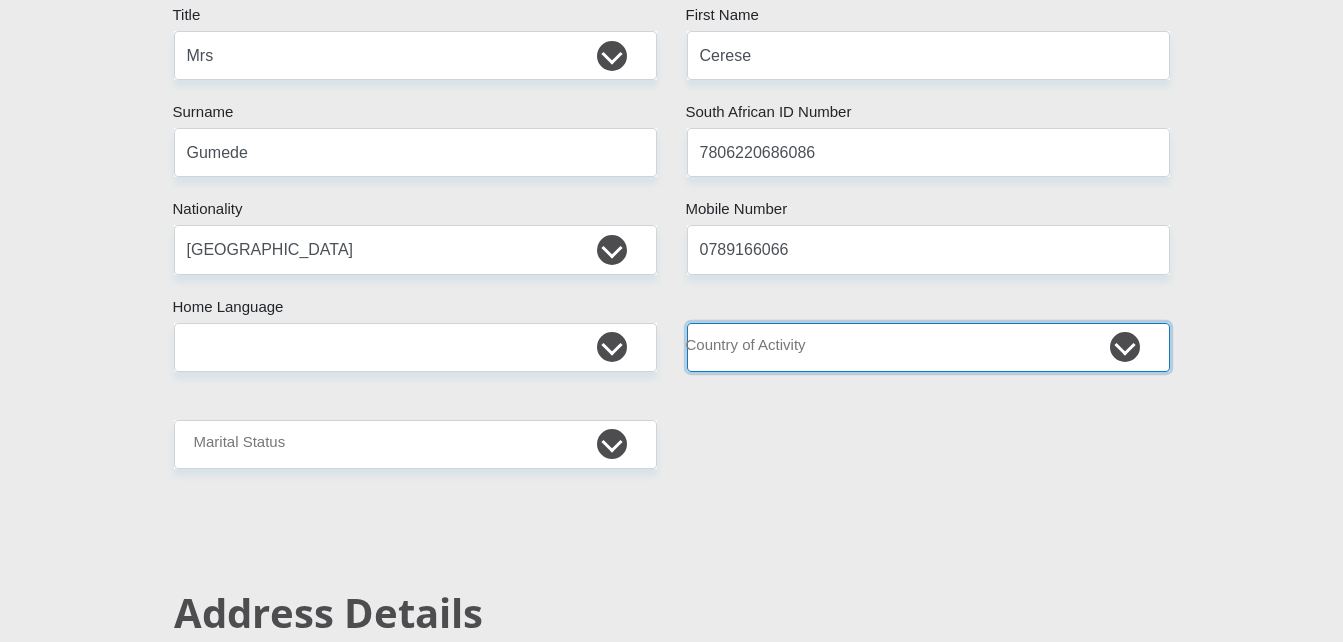 click on "[GEOGRAPHIC_DATA]
[GEOGRAPHIC_DATA]
[GEOGRAPHIC_DATA]
[GEOGRAPHIC_DATA]
[GEOGRAPHIC_DATA]
[GEOGRAPHIC_DATA] [GEOGRAPHIC_DATA]
[GEOGRAPHIC_DATA]
[GEOGRAPHIC_DATA]
[GEOGRAPHIC_DATA]
[GEOGRAPHIC_DATA]
[GEOGRAPHIC_DATA]
[GEOGRAPHIC_DATA]
[GEOGRAPHIC_DATA]
[GEOGRAPHIC_DATA]
[GEOGRAPHIC_DATA]
[DATE][GEOGRAPHIC_DATA]
[GEOGRAPHIC_DATA]
[GEOGRAPHIC_DATA]
[GEOGRAPHIC_DATA]
[GEOGRAPHIC_DATA]" at bounding box center [928, 347] 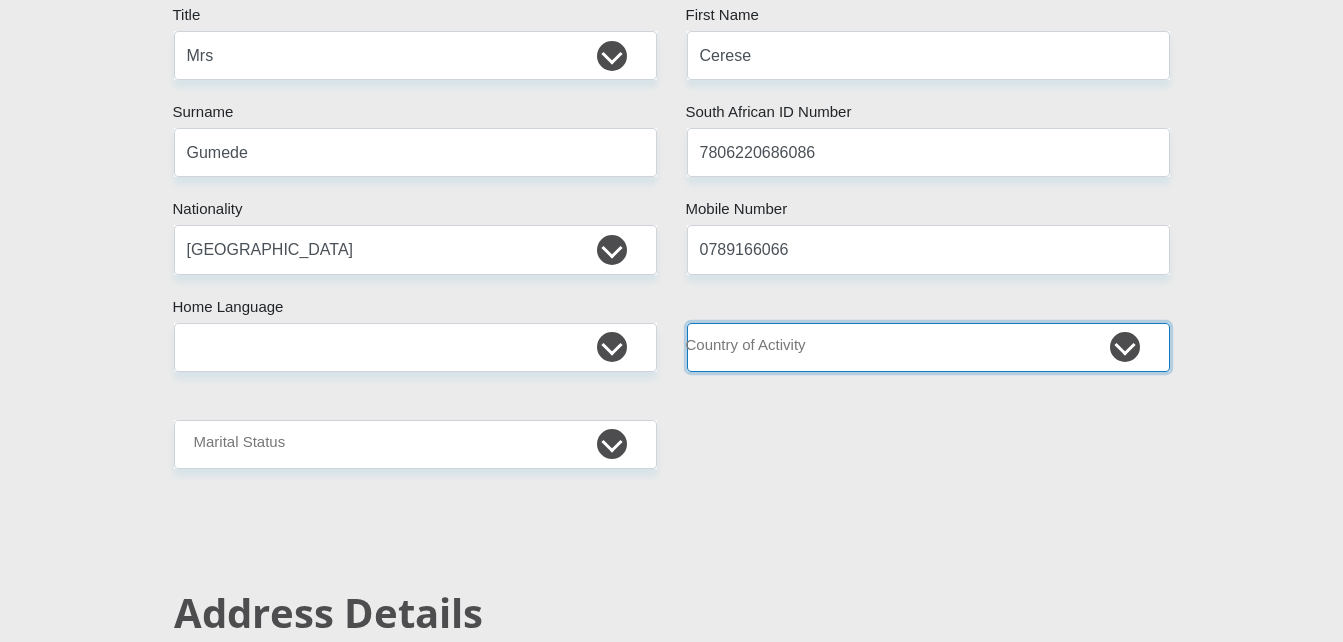 select on "ZAF" 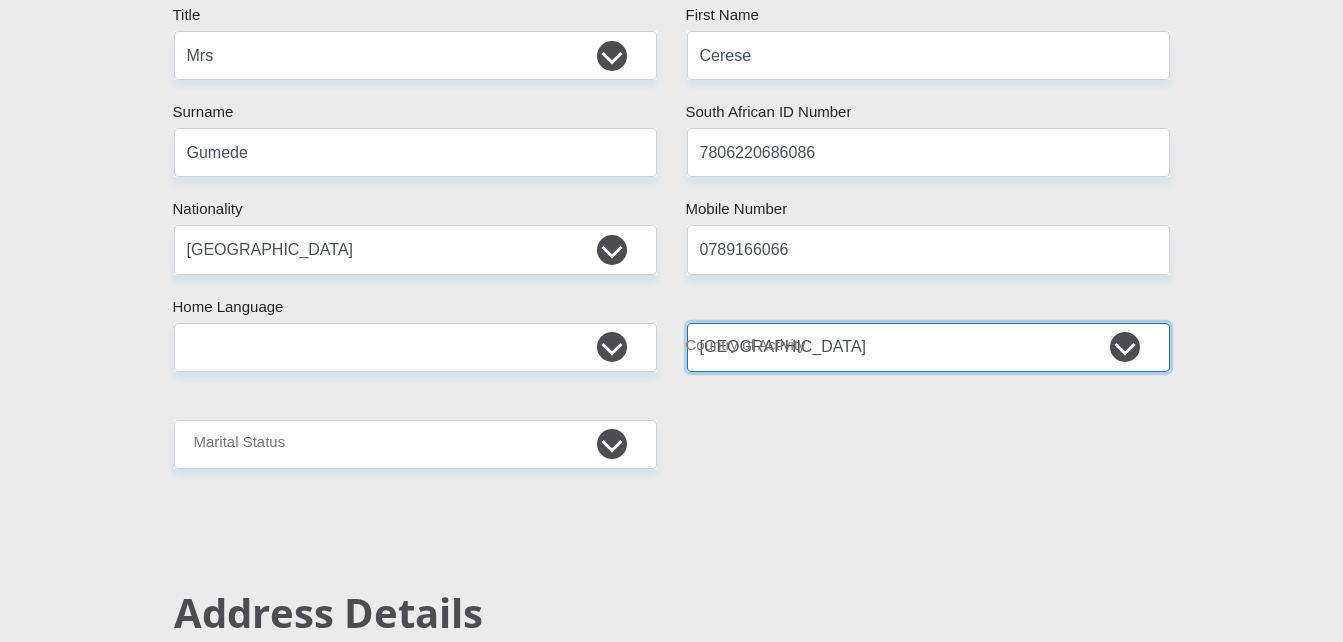 click on "[GEOGRAPHIC_DATA]
[GEOGRAPHIC_DATA]
[GEOGRAPHIC_DATA]
[GEOGRAPHIC_DATA]
[GEOGRAPHIC_DATA]
[GEOGRAPHIC_DATA] [GEOGRAPHIC_DATA]
[GEOGRAPHIC_DATA]
[GEOGRAPHIC_DATA]
[GEOGRAPHIC_DATA]
[GEOGRAPHIC_DATA]
[GEOGRAPHIC_DATA]
[GEOGRAPHIC_DATA]
[GEOGRAPHIC_DATA]
[GEOGRAPHIC_DATA]
[GEOGRAPHIC_DATA]
[DATE][GEOGRAPHIC_DATA]
[GEOGRAPHIC_DATA]
[GEOGRAPHIC_DATA]
[GEOGRAPHIC_DATA]
[GEOGRAPHIC_DATA]" at bounding box center (928, 347) 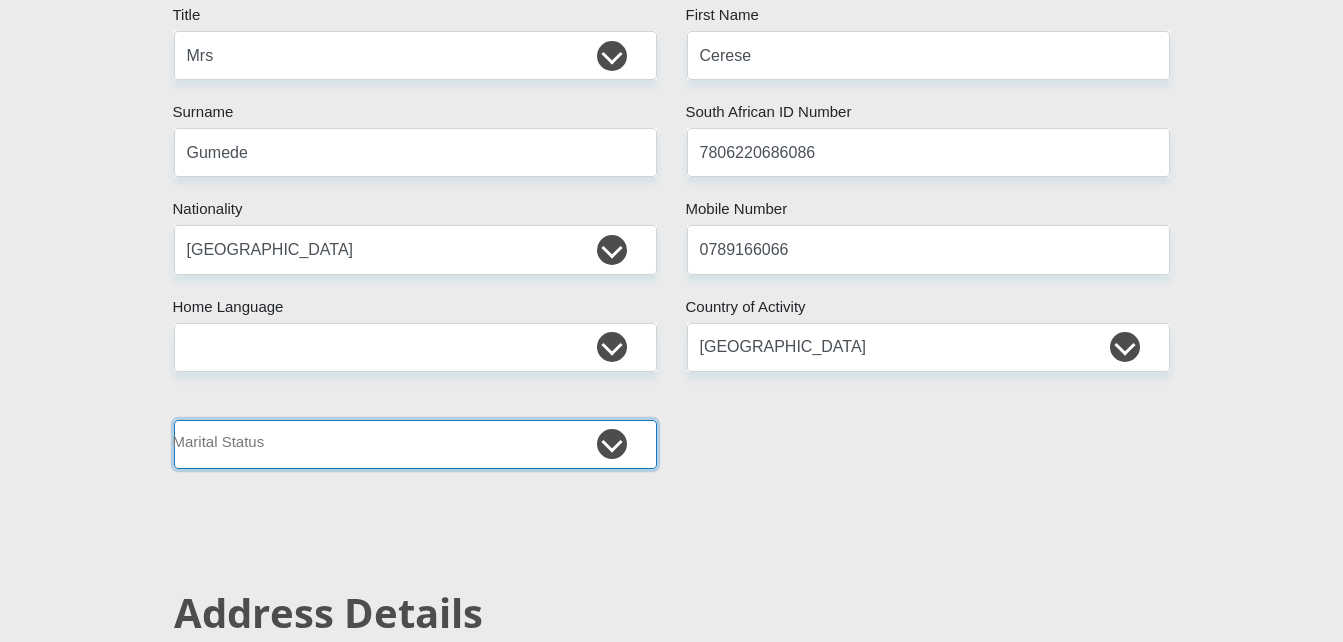 click on "Married ANC
Single
Divorced
Widowed
Married COP or Customary Law" at bounding box center [415, 444] 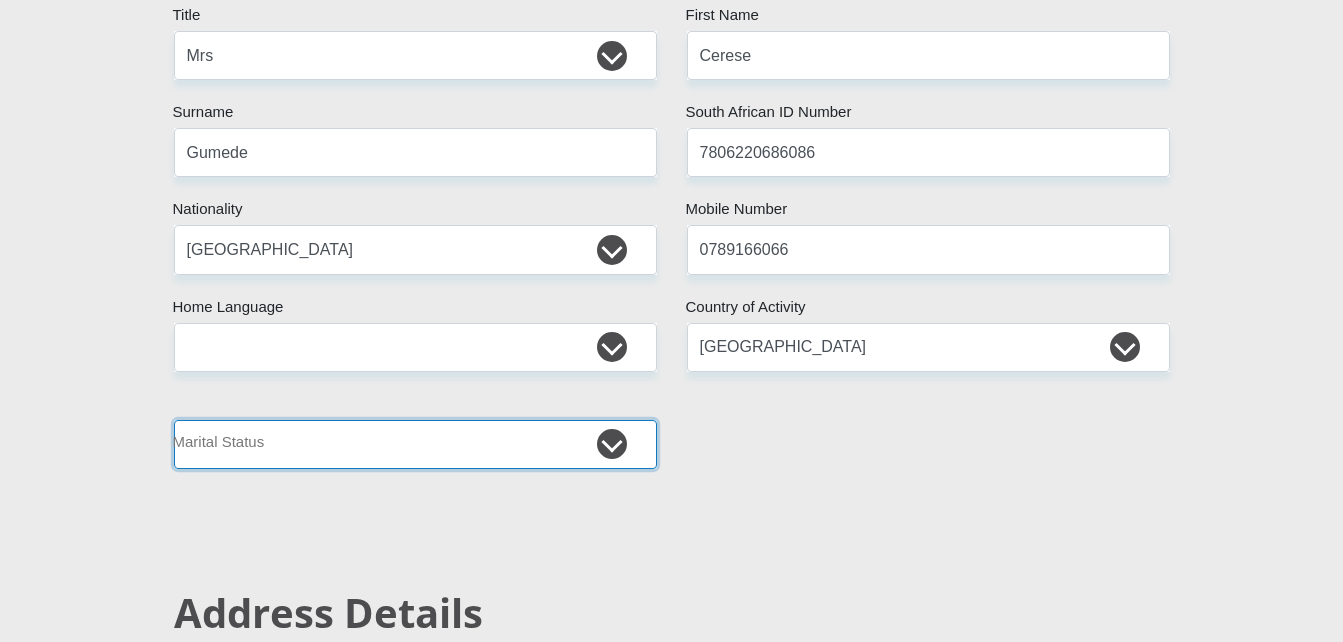 select on "5" 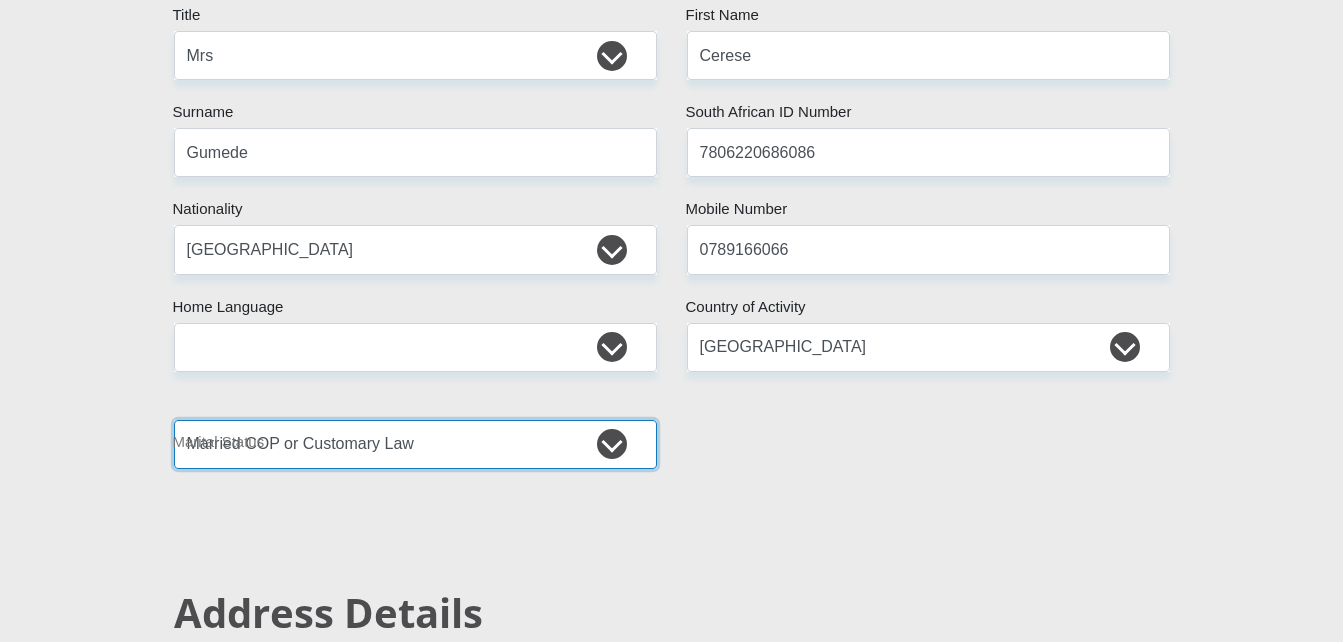 click on "Married ANC
Single
Divorced
Widowed
Married COP or Customary Law" at bounding box center [415, 444] 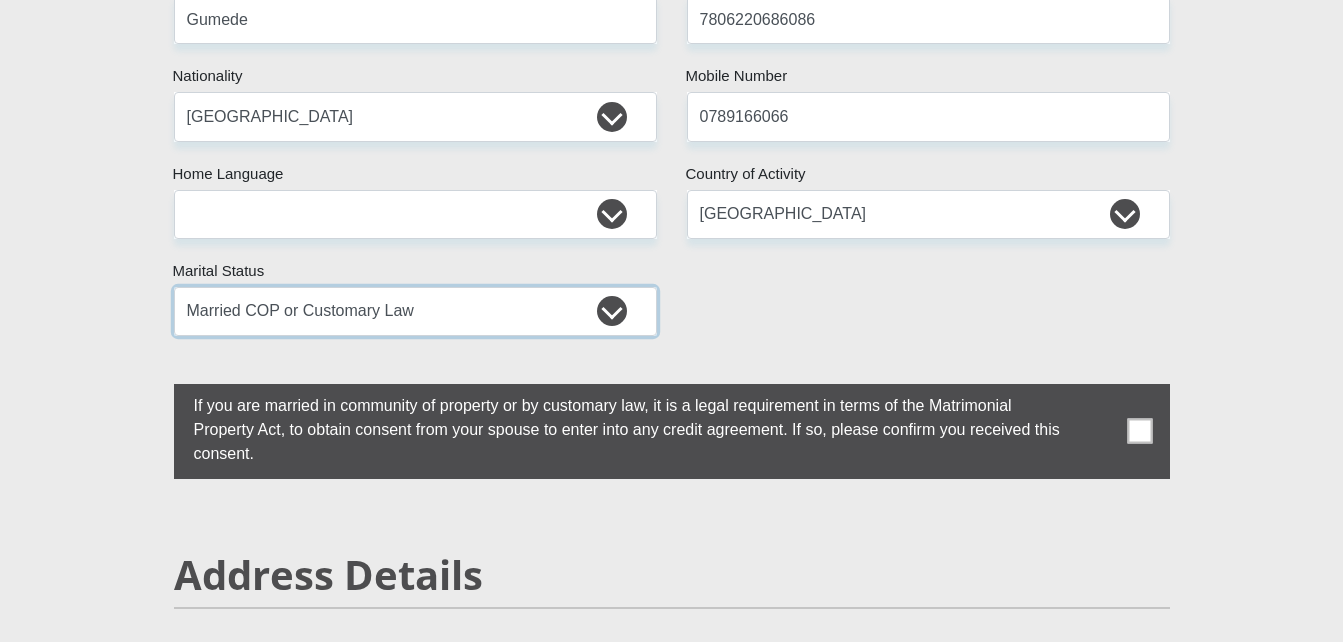 scroll, scrollTop: 480, scrollLeft: 0, axis: vertical 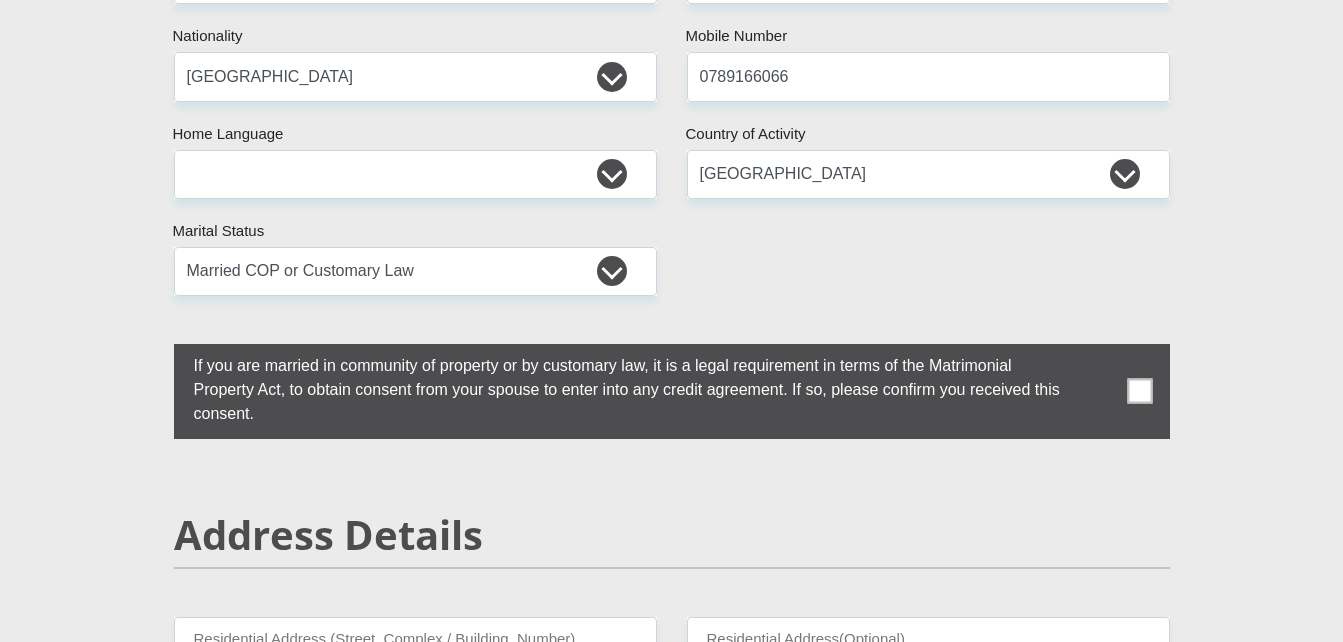 click at bounding box center [1139, 391] 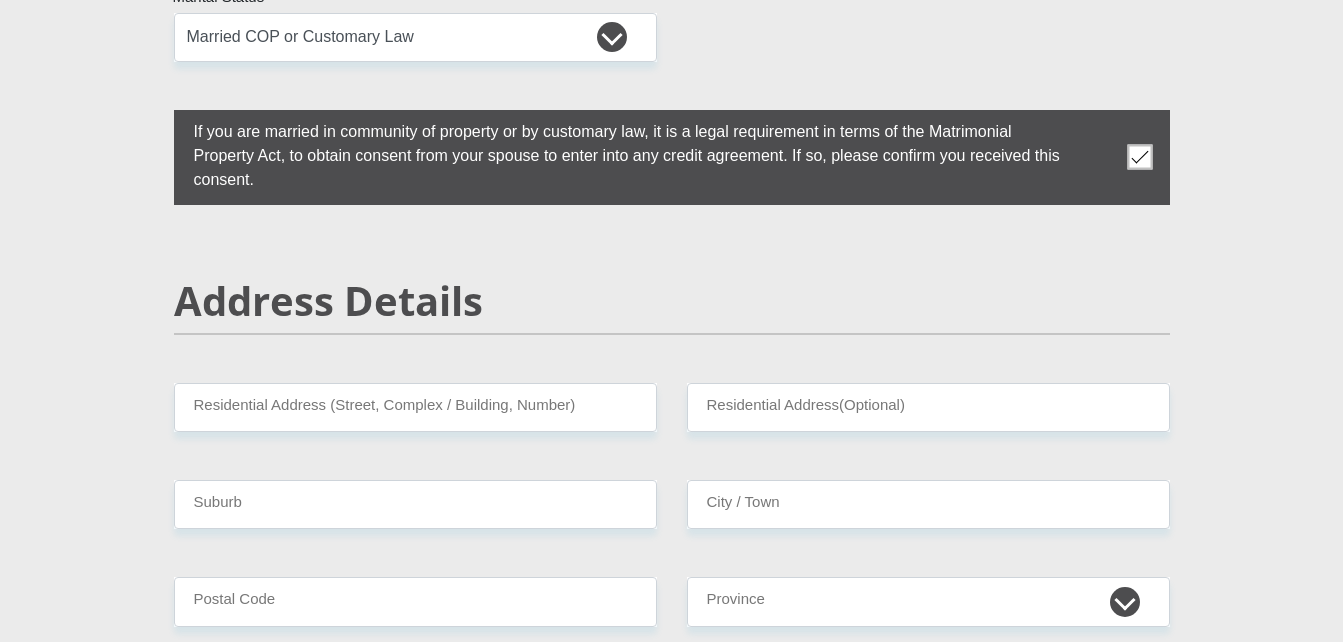 scroll, scrollTop: 733, scrollLeft: 0, axis: vertical 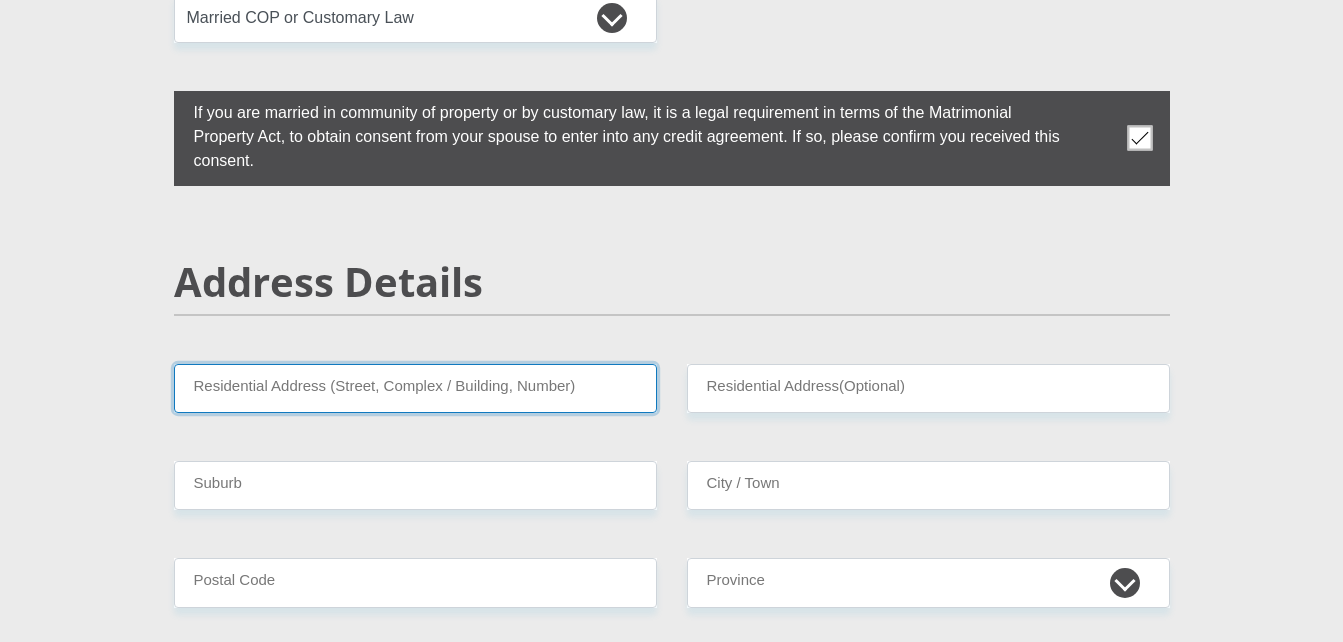click on "Residential Address (Street, Complex / Building, Number)" at bounding box center (415, 388) 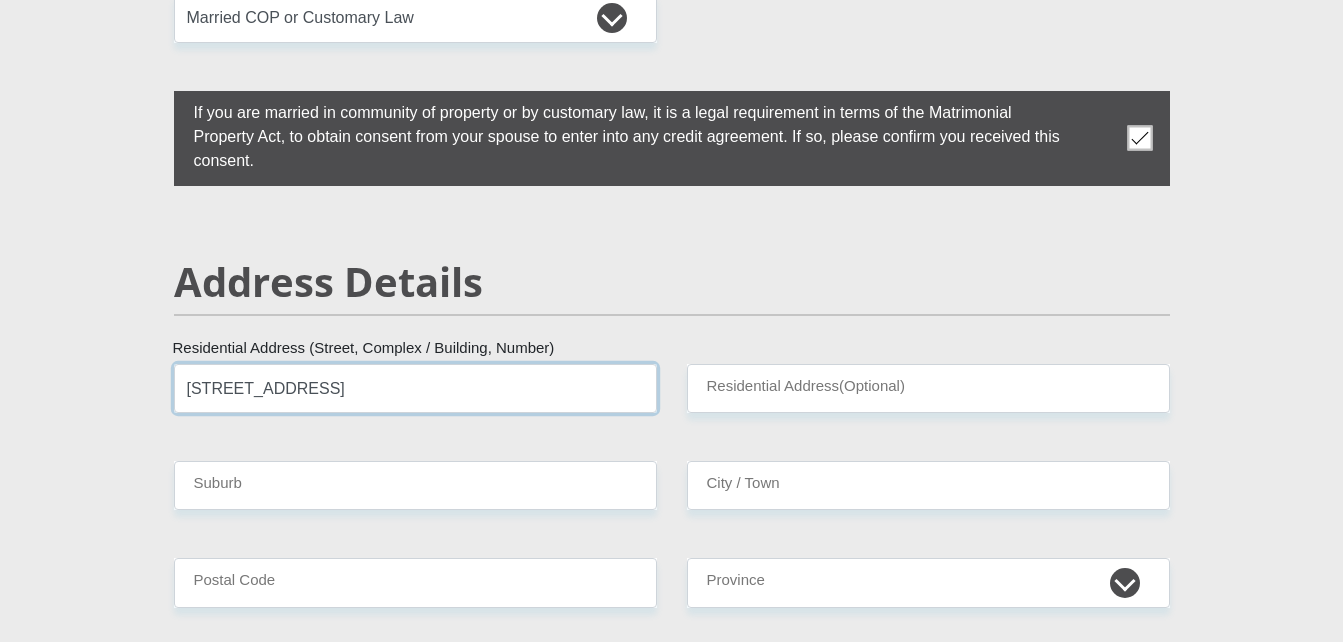 type on "[STREET_ADDRESS]" 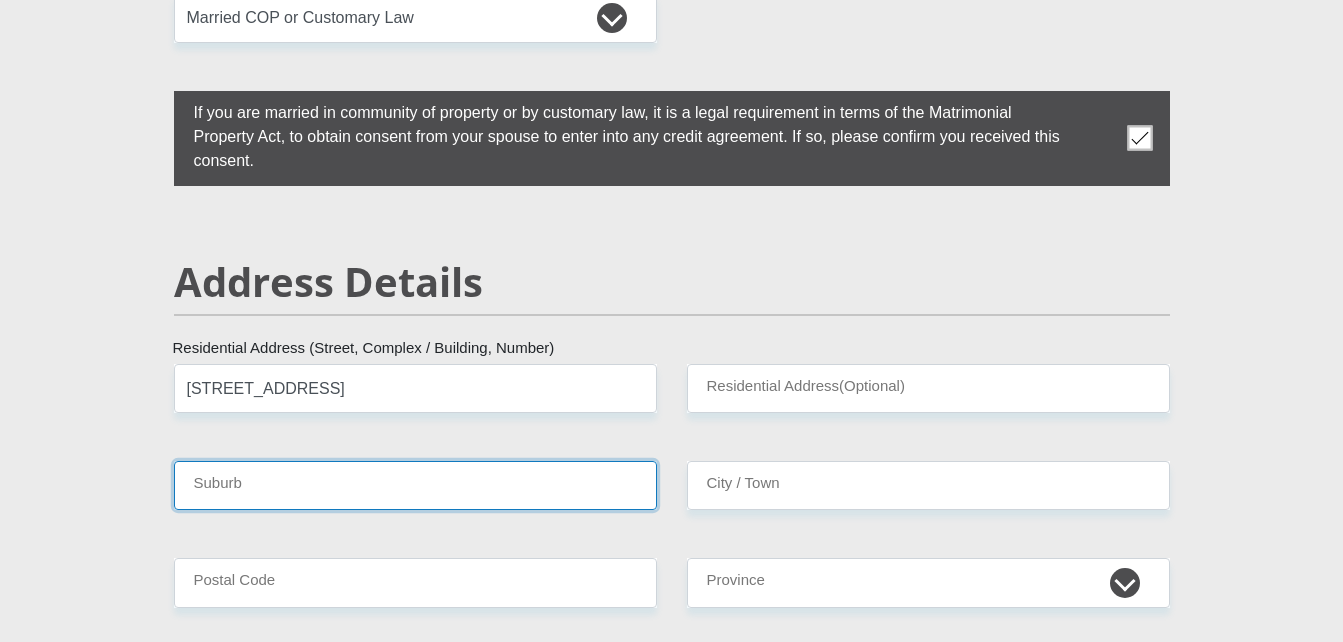 click on "Suburb" at bounding box center [415, 485] 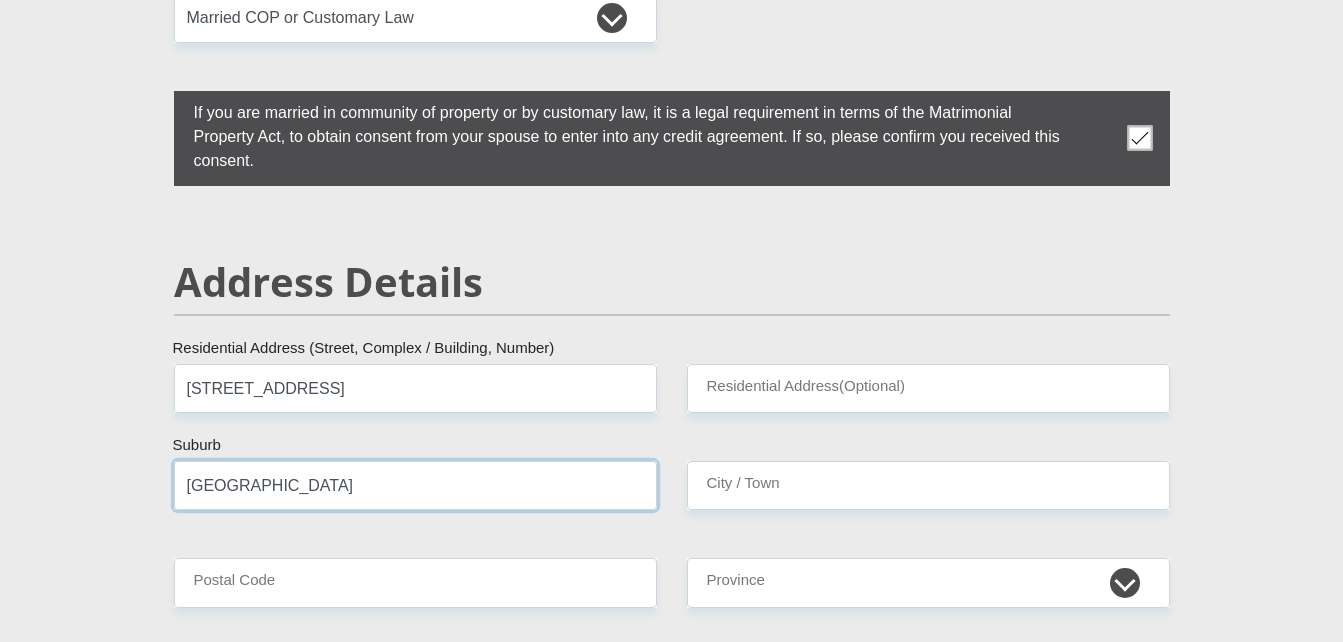 type on "[GEOGRAPHIC_DATA]" 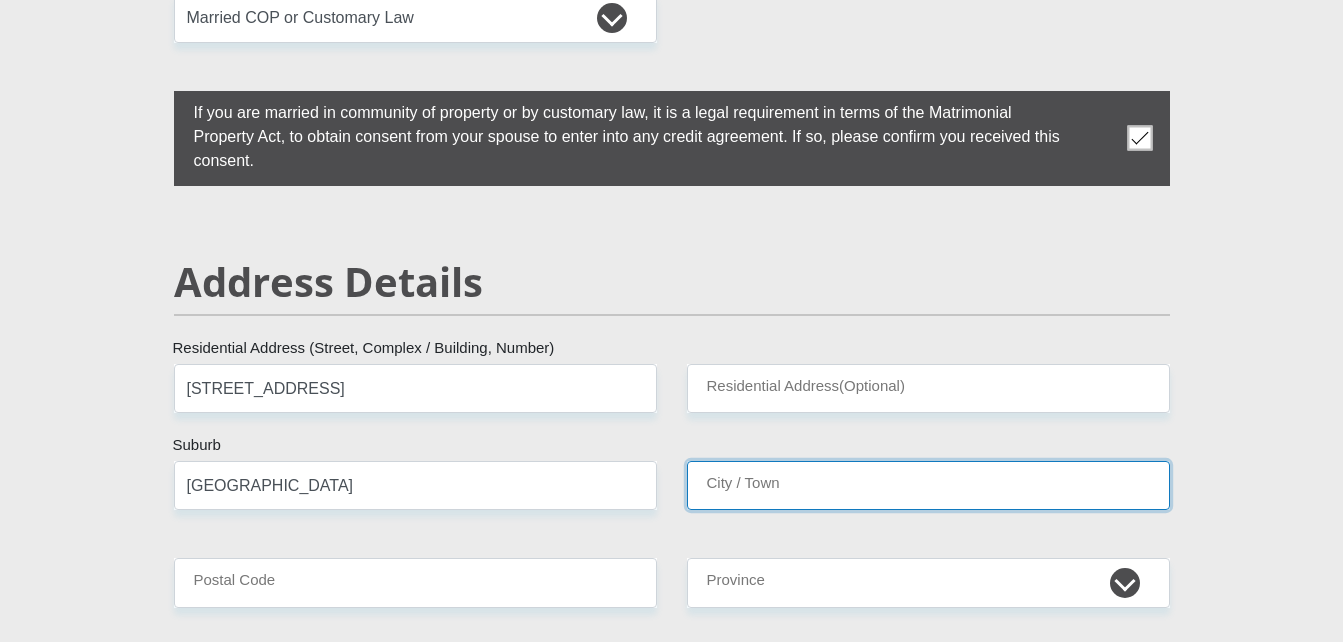 click on "City / Town" at bounding box center [928, 485] 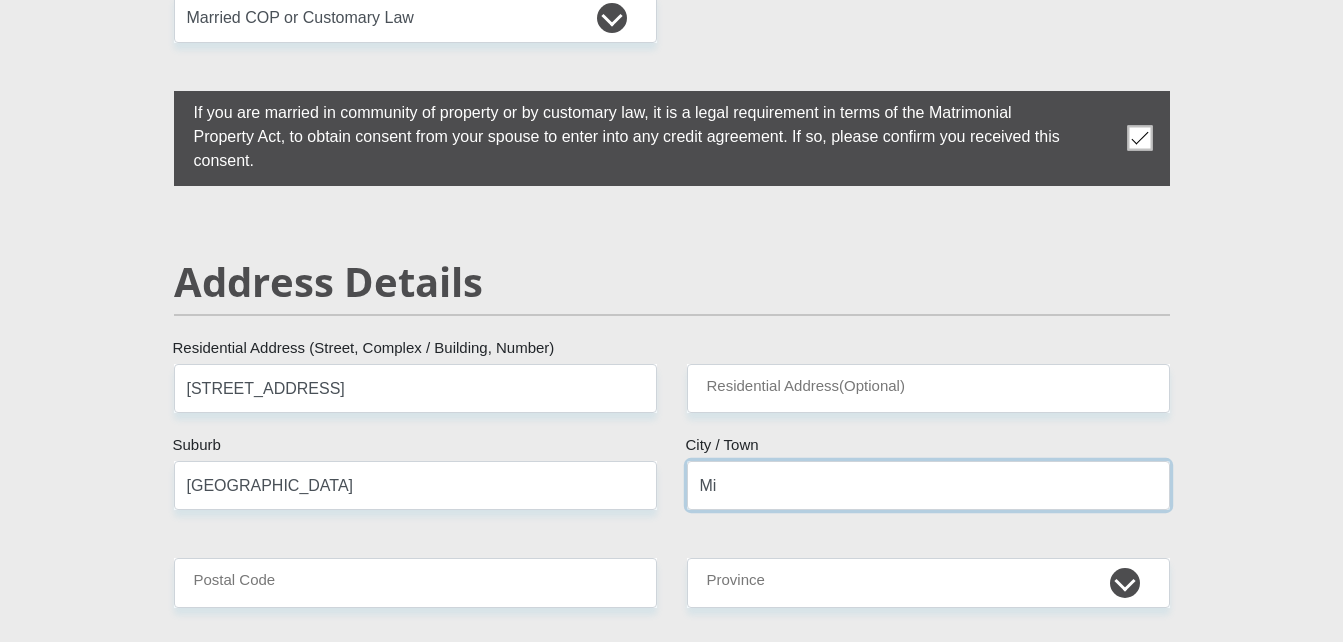 type on "Midrand" 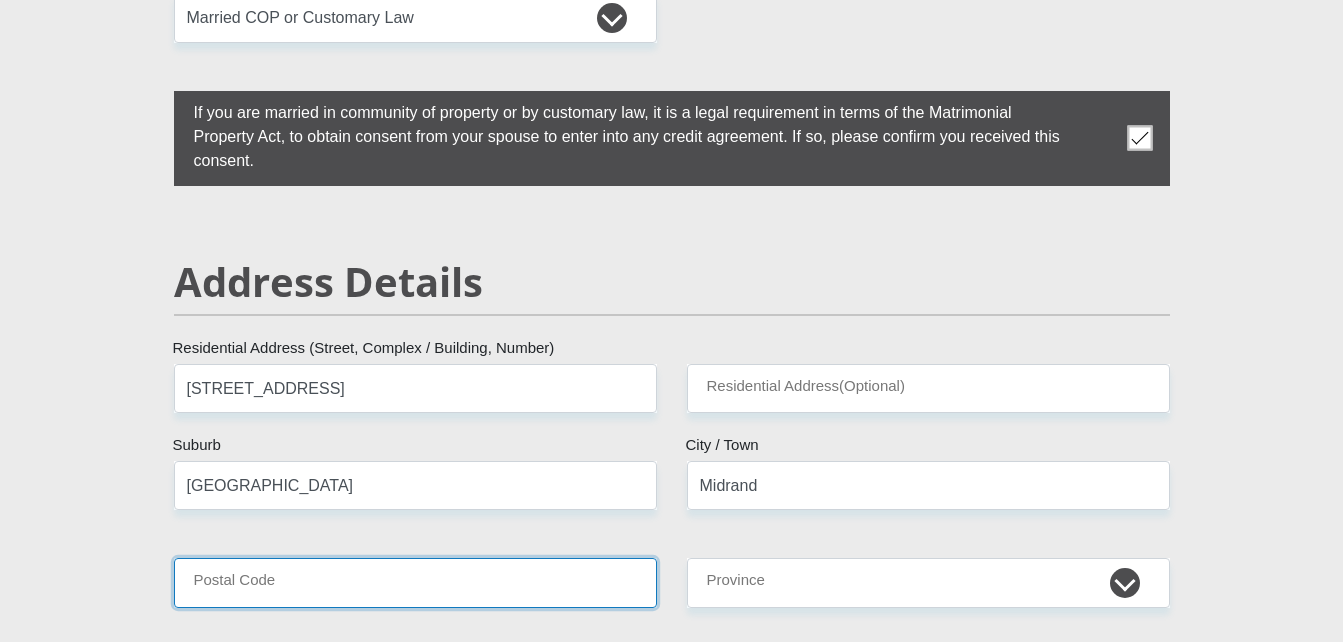 click on "Postal Code" at bounding box center (415, 582) 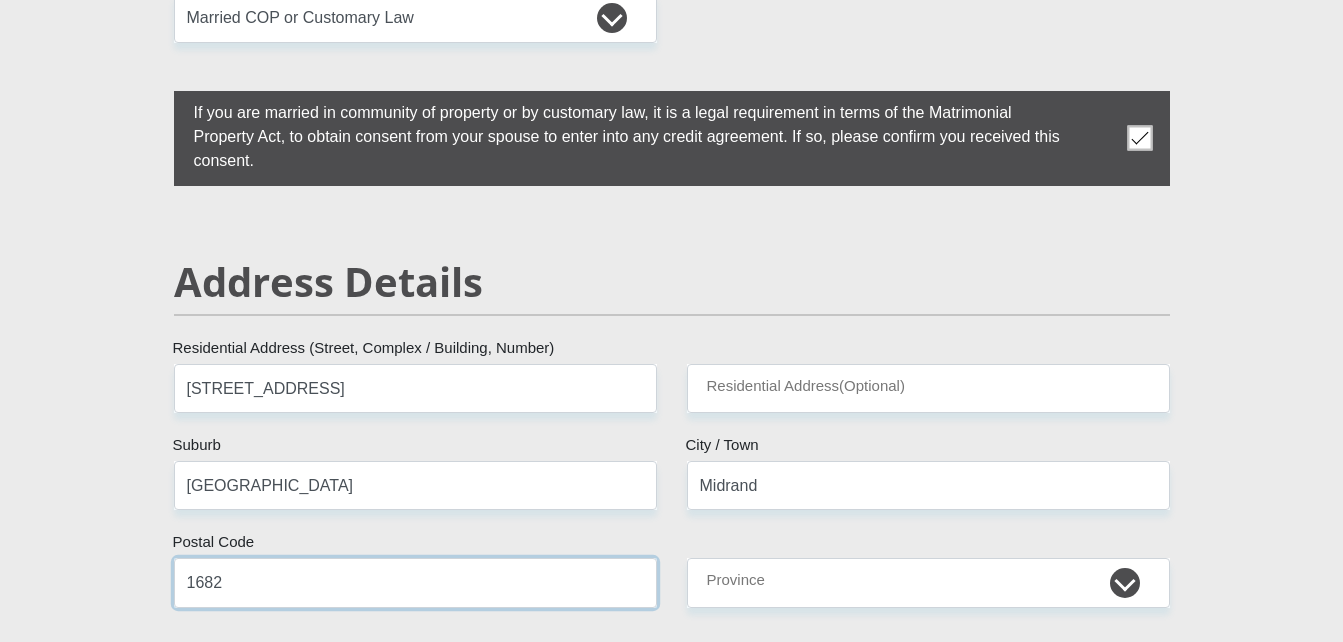 type on "1682" 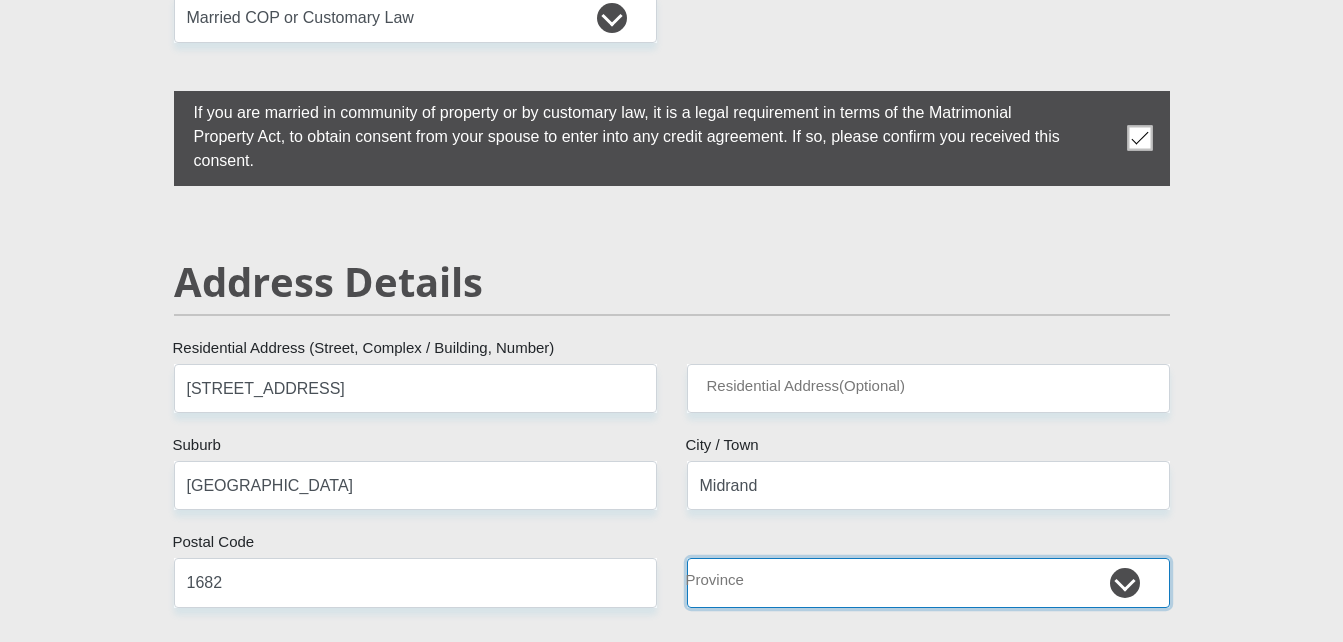 click on "Eastern Cape
Free State
[GEOGRAPHIC_DATA]
[GEOGRAPHIC_DATA][DATE]
[GEOGRAPHIC_DATA]
[GEOGRAPHIC_DATA]
[GEOGRAPHIC_DATA]
[GEOGRAPHIC_DATA]" at bounding box center [928, 582] 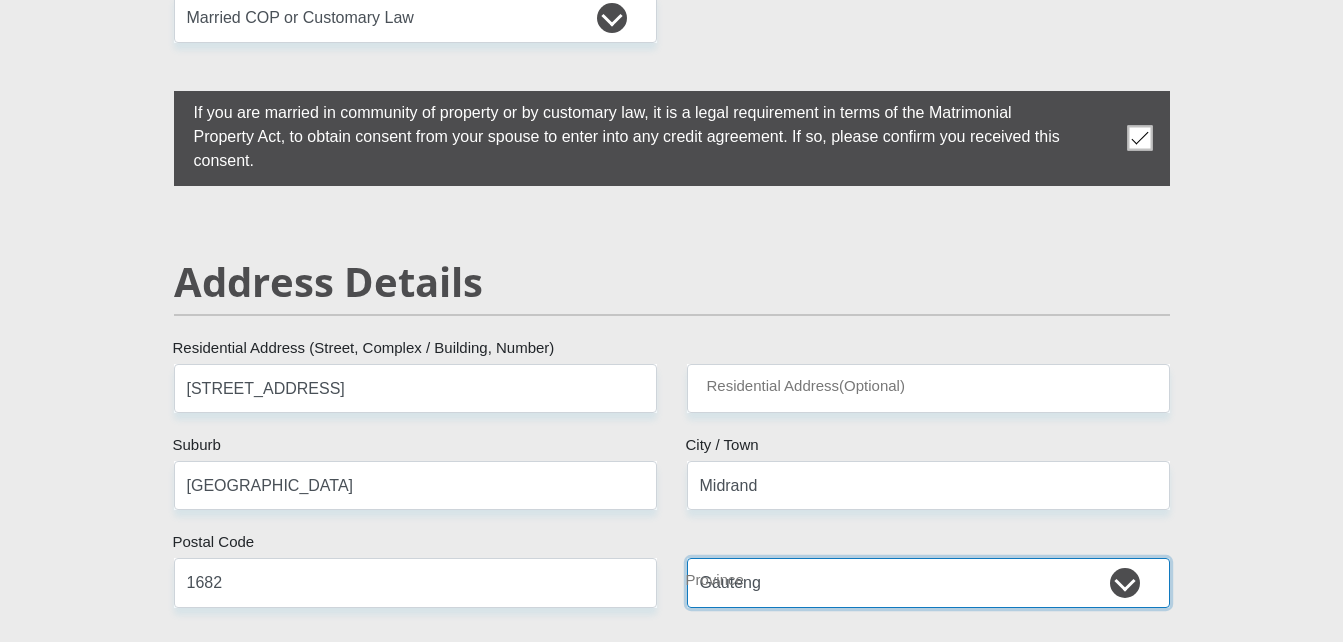 click on "Eastern Cape
Free State
[GEOGRAPHIC_DATA]
[GEOGRAPHIC_DATA][DATE]
[GEOGRAPHIC_DATA]
[GEOGRAPHIC_DATA]
[GEOGRAPHIC_DATA]
[GEOGRAPHIC_DATA]" at bounding box center (928, 582) 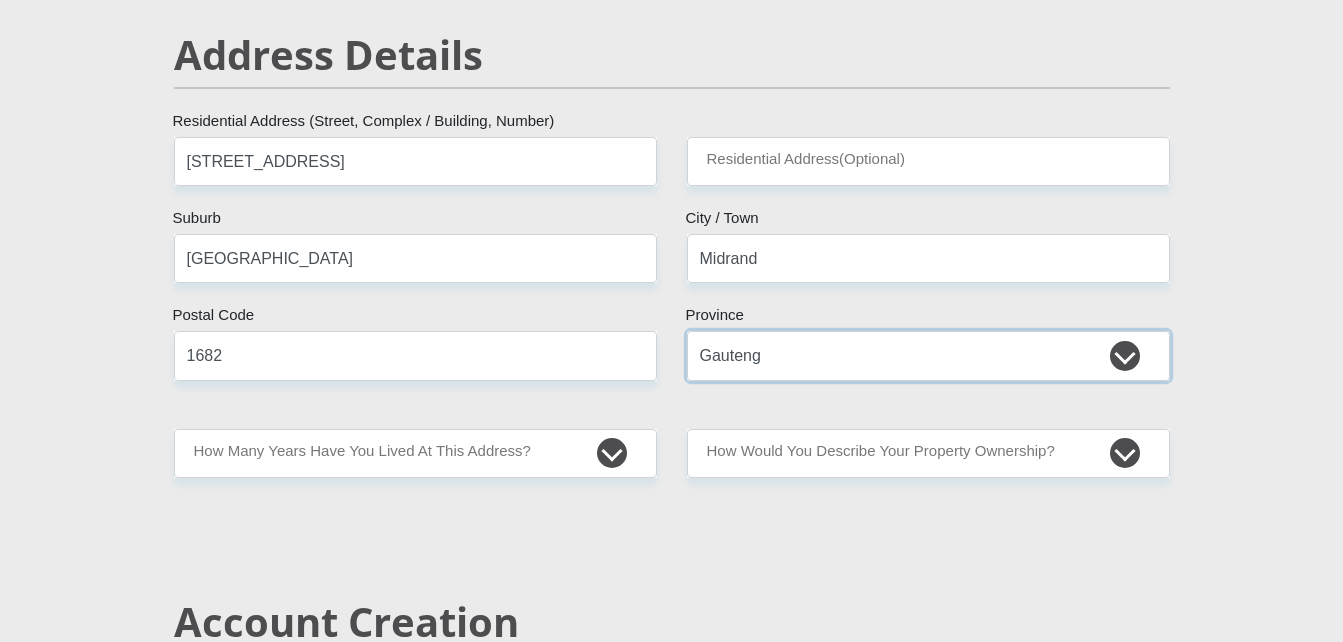 scroll, scrollTop: 1040, scrollLeft: 0, axis: vertical 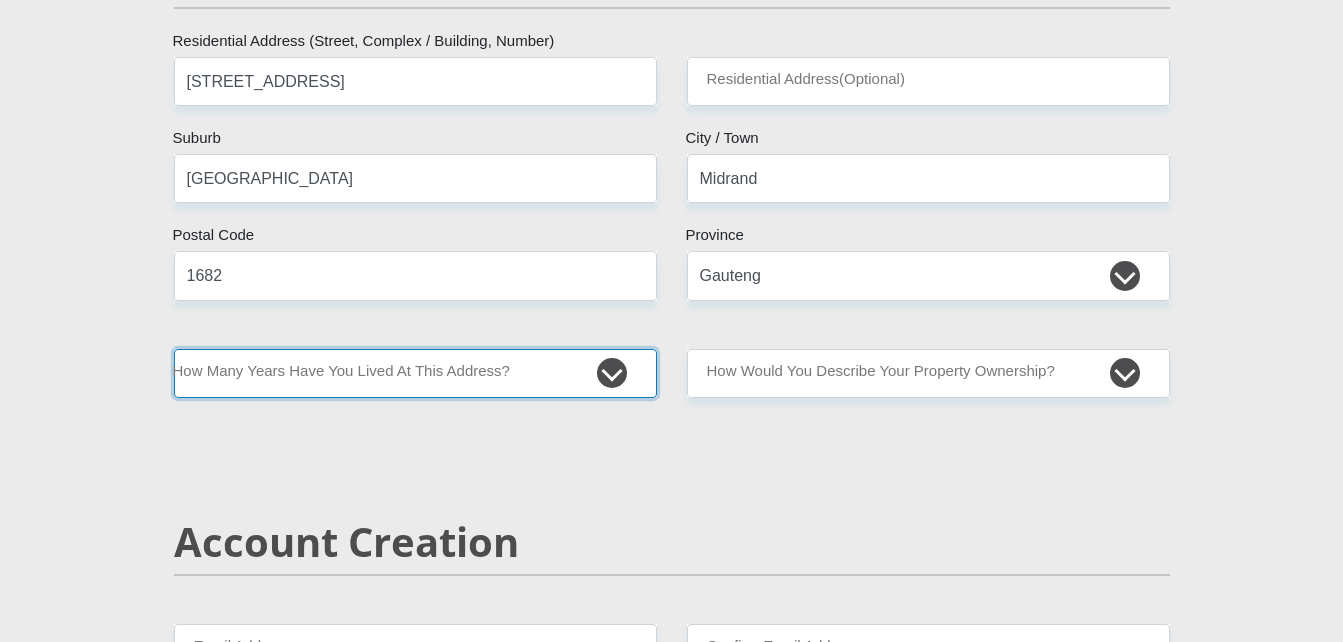 click on "less than 1 year
1-3 years
3-5 years
5+ years" at bounding box center (415, 373) 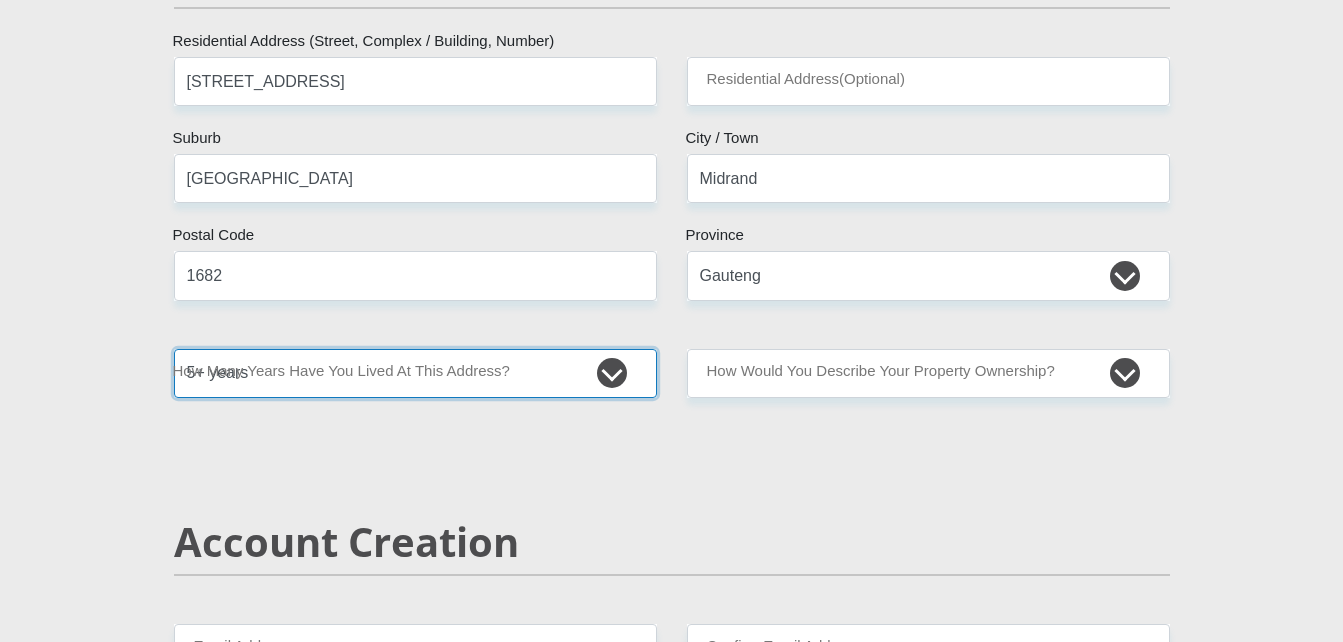 click on "less than 1 year
1-3 years
3-5 years
5+ years" at bounding box center [415, 373] 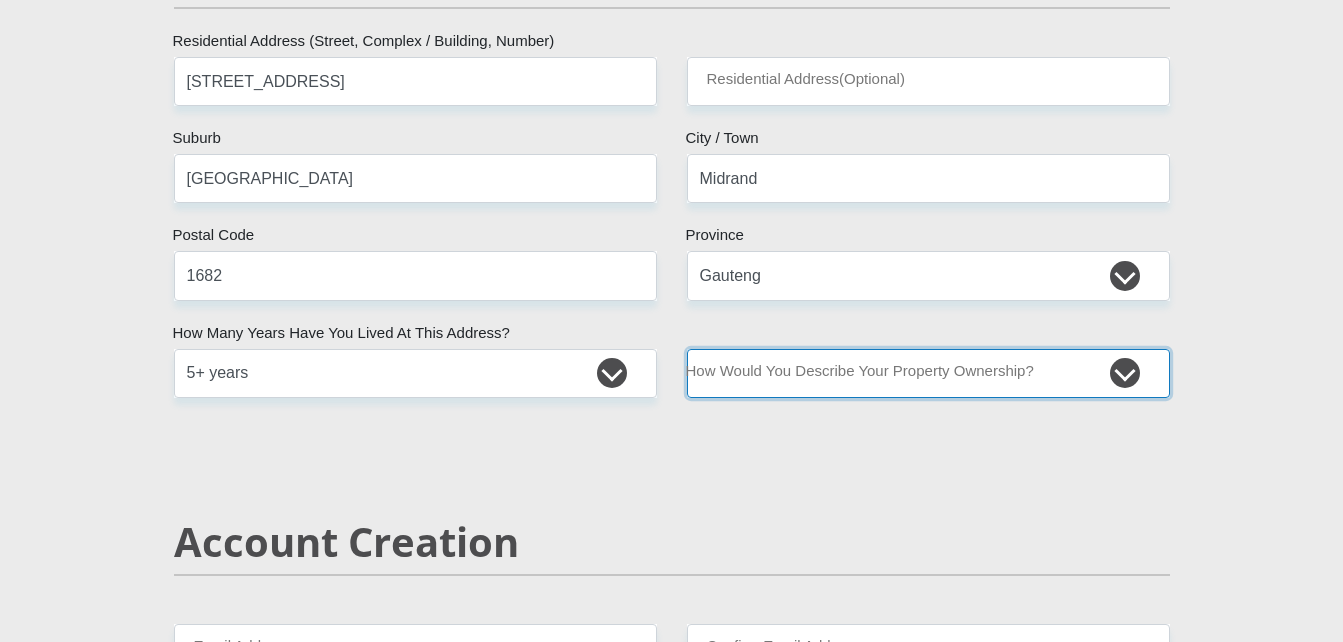 click on "Owned
Rented
Family Owned
Company Dwelling" at bounding box center (928, 373) 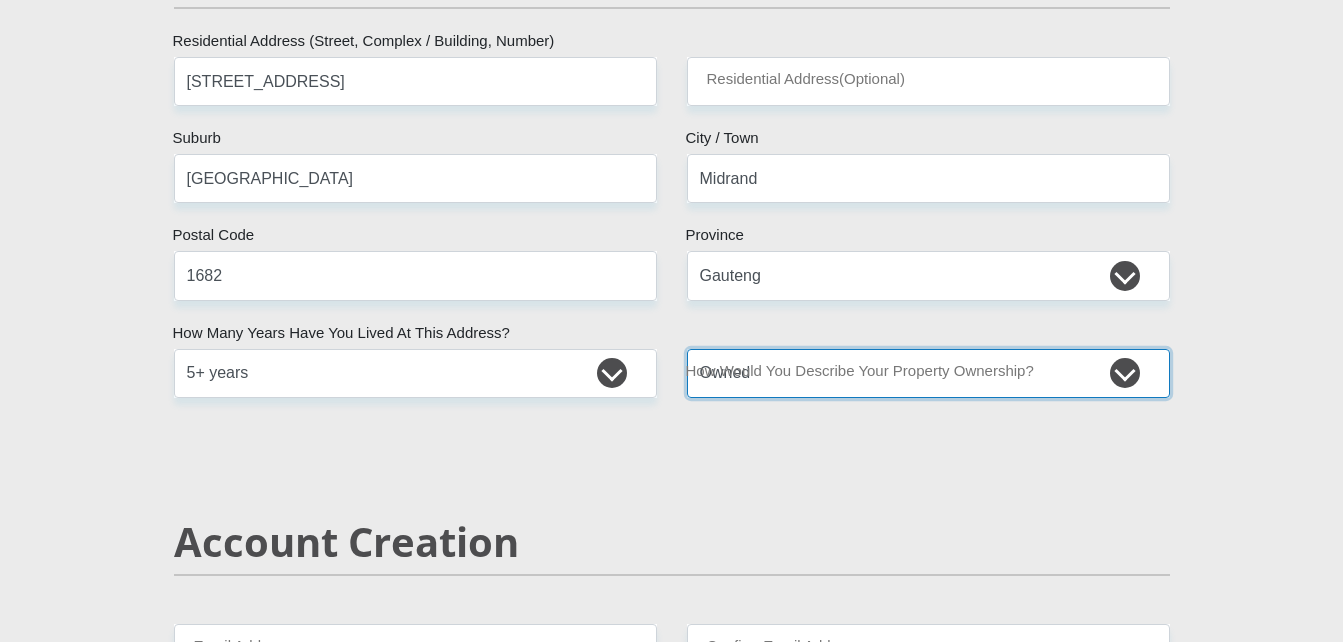 click on "Owned
Rented
Family Owned
Company Dwelling" at bounding box center [928, 373] 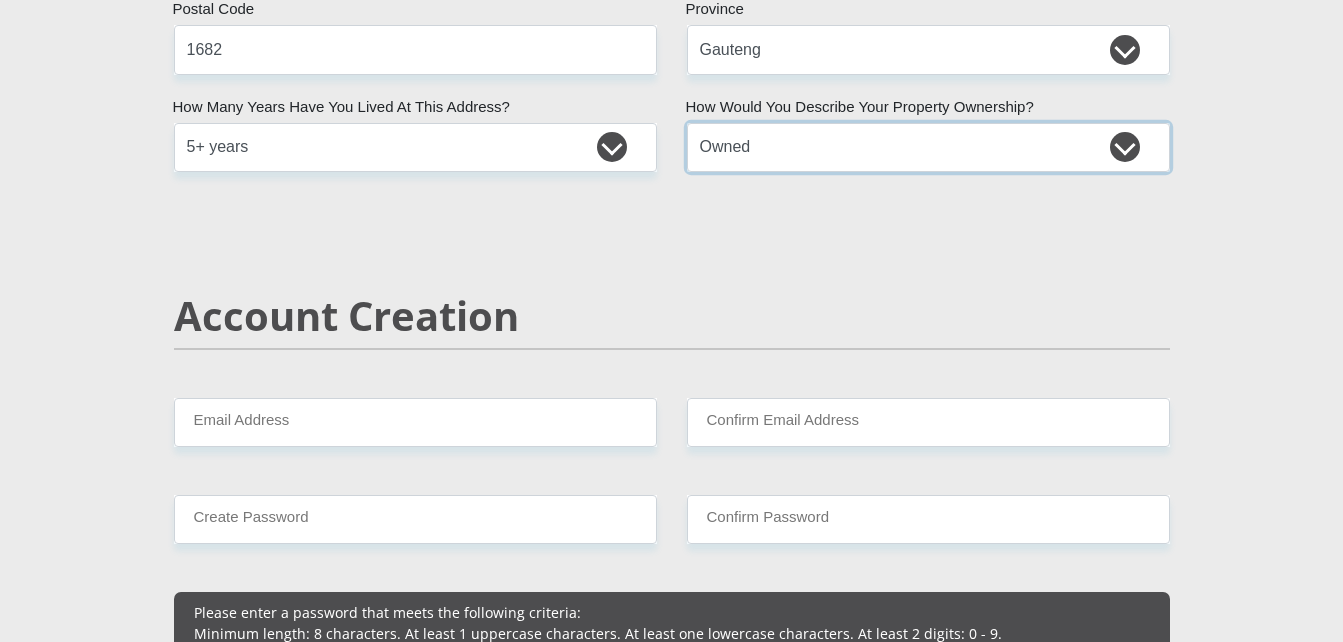 scroll, scrollTop: 1333, scrollLeft: 0, axis: vertical 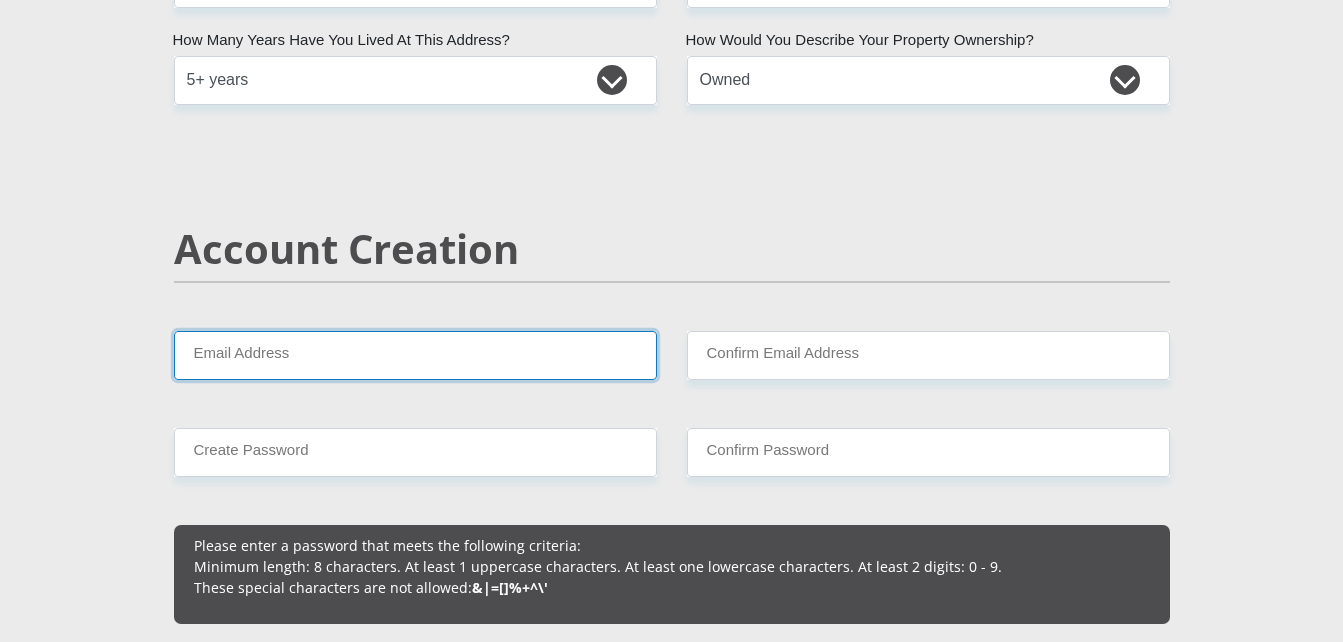 click on "Email Address" at bounding box center [415, 355] 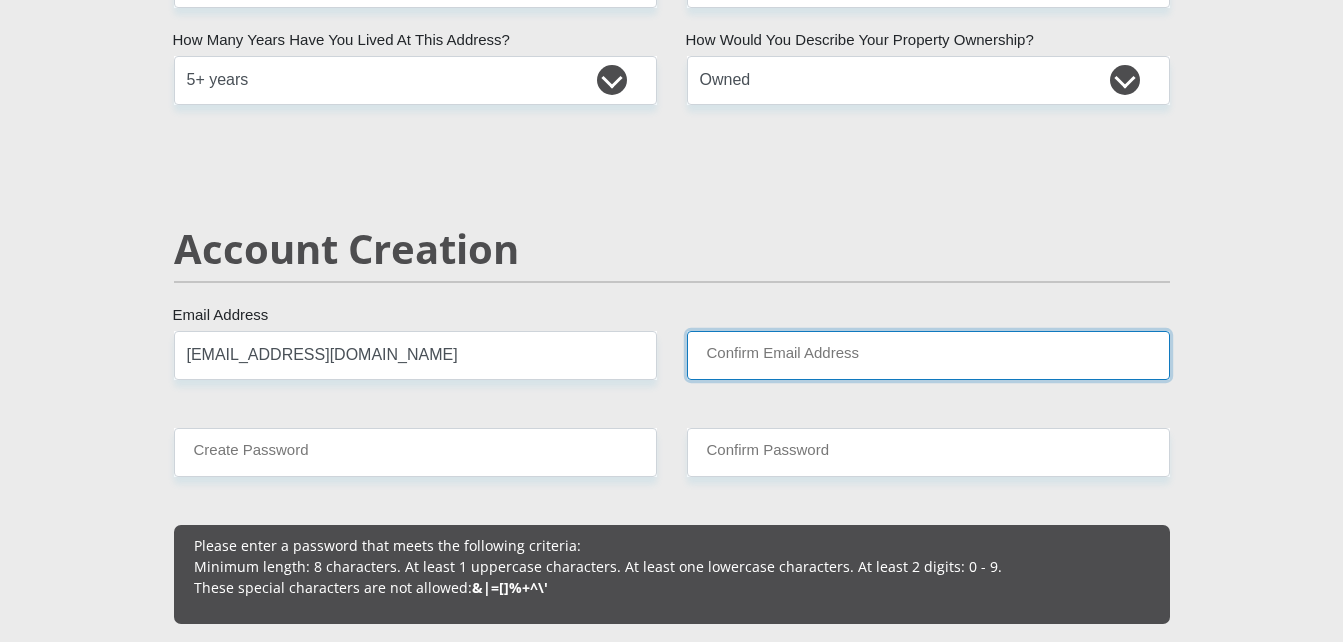 type on "[EMAIL_ADDRESS][DOMAIN_NAME]" 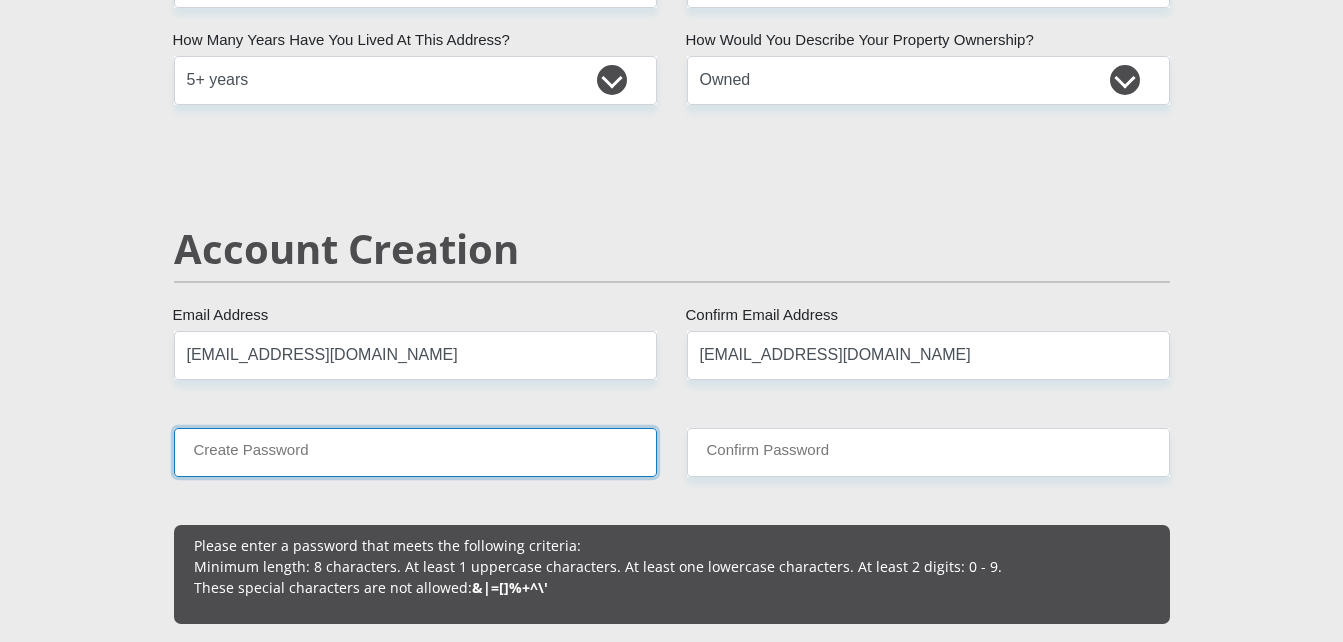 click on "Create Password" at bounding box center [415, 452] 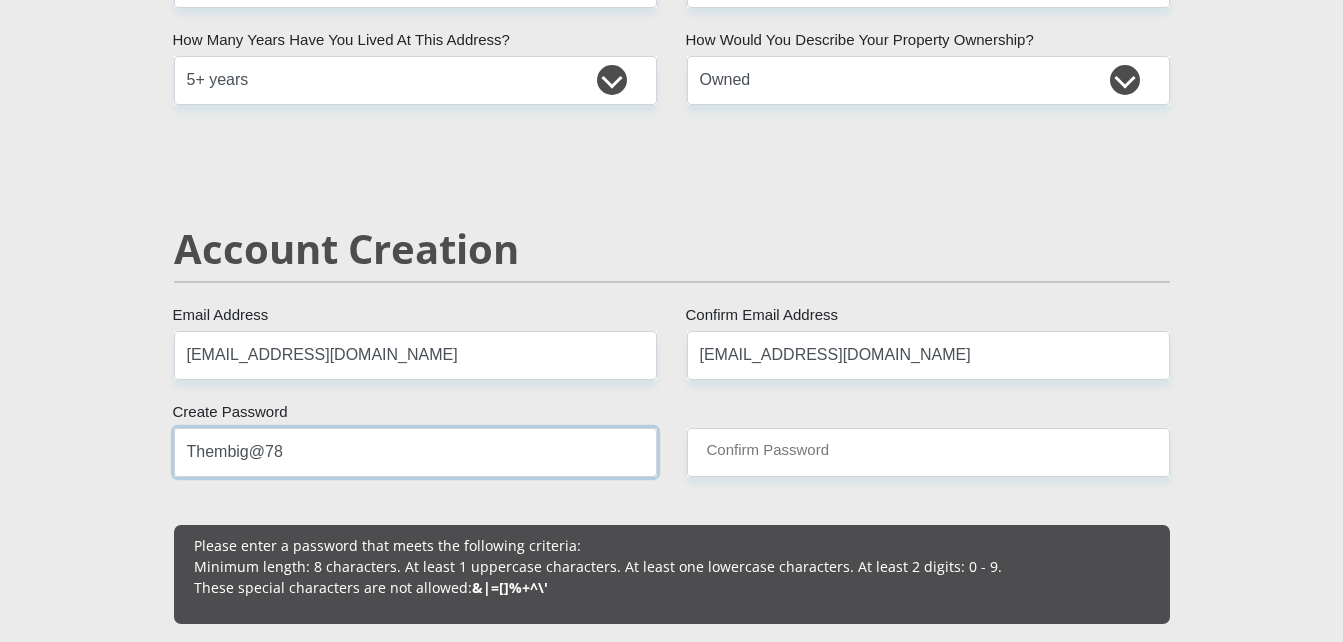 type on "Thembig@78" 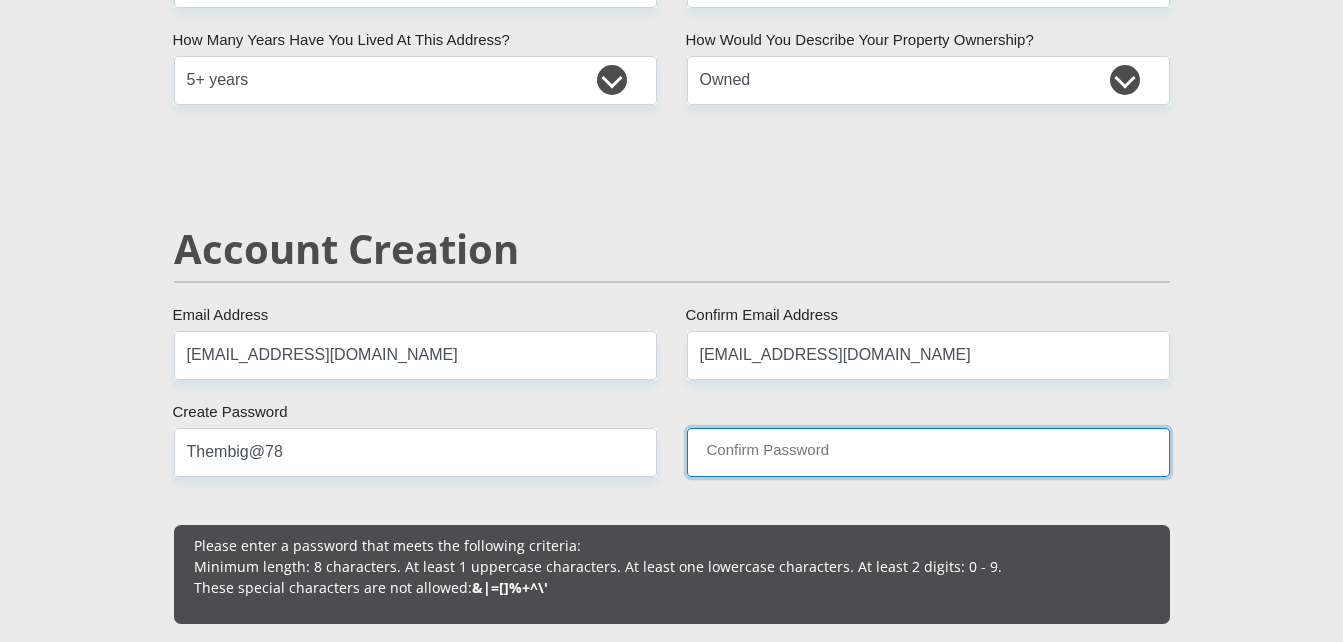 click on "Confirm Password" at bounding box center (928, 452) 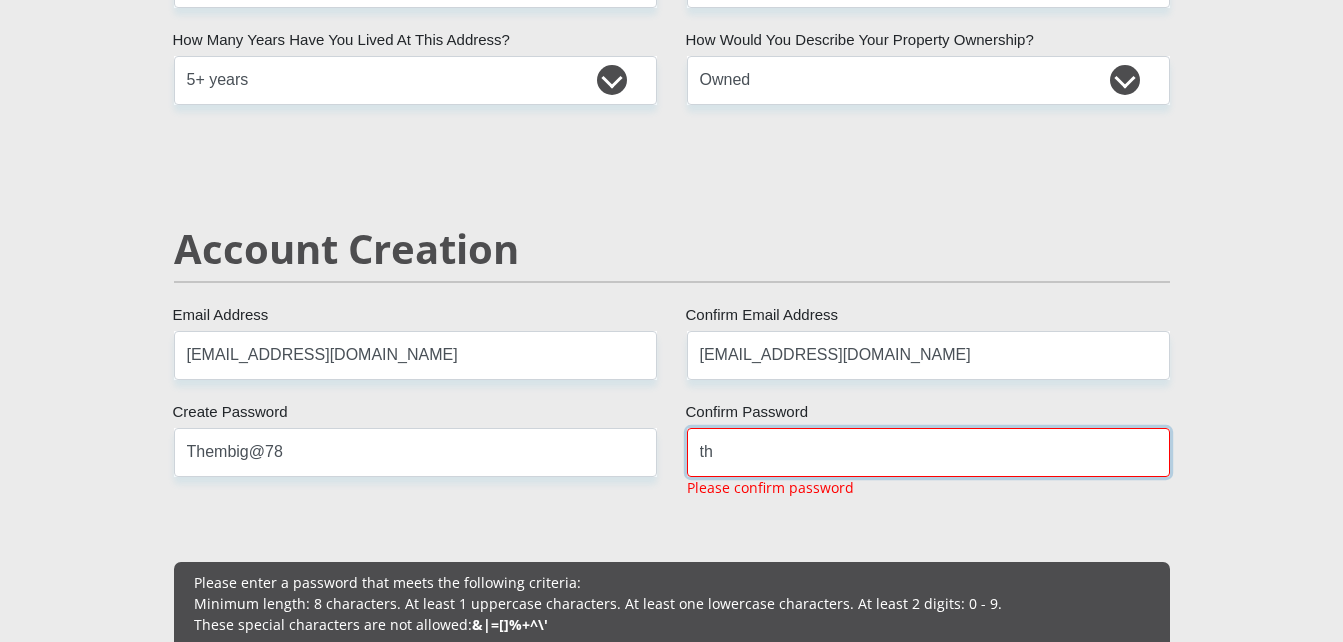 type on "t" 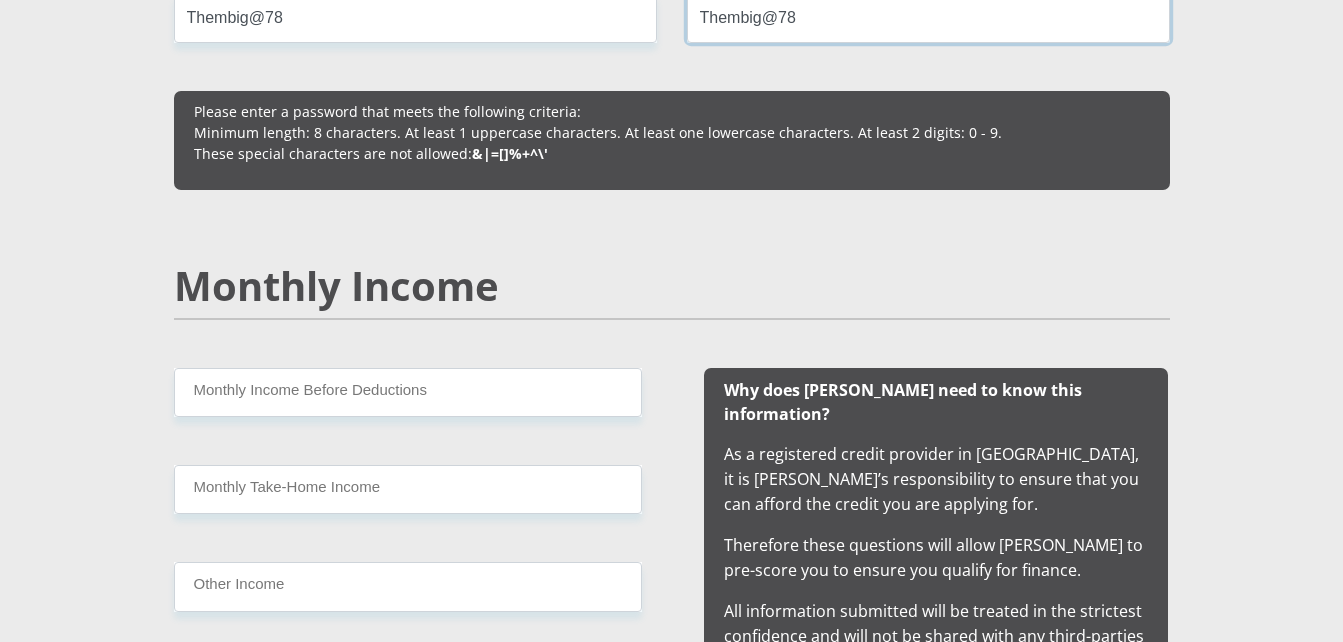 scroll, scrollTop: 1886, scrollLeft: 0, axis: vertical 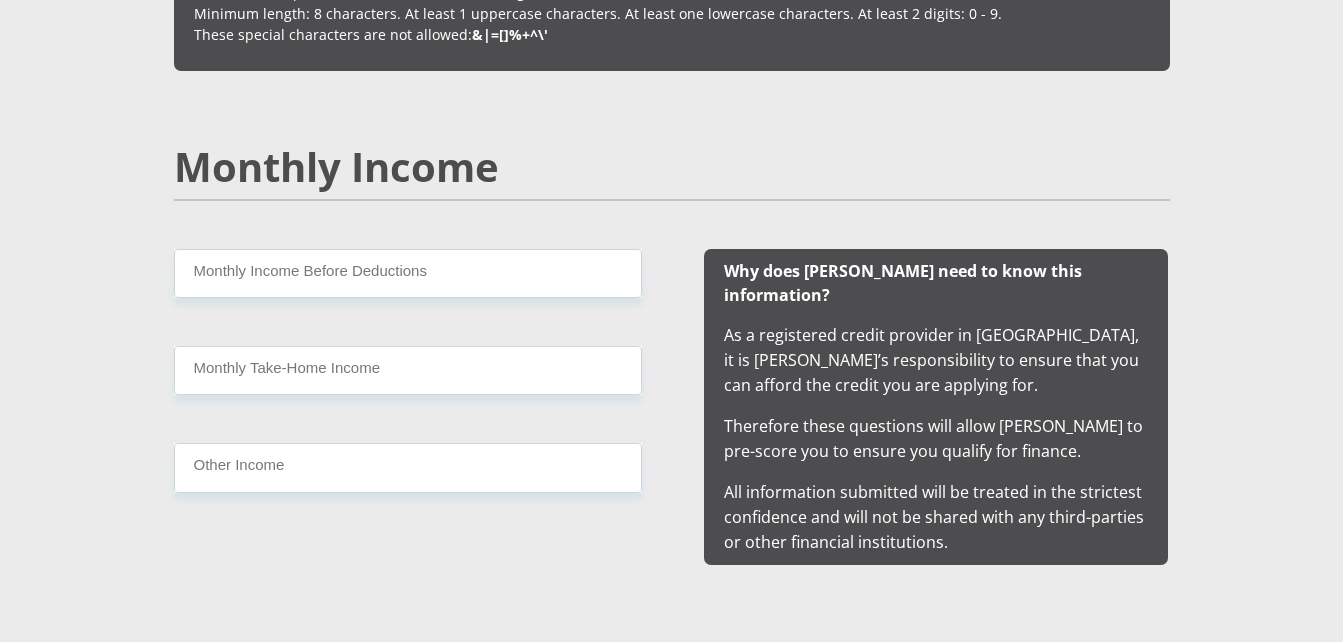 type on "Thembig@78" 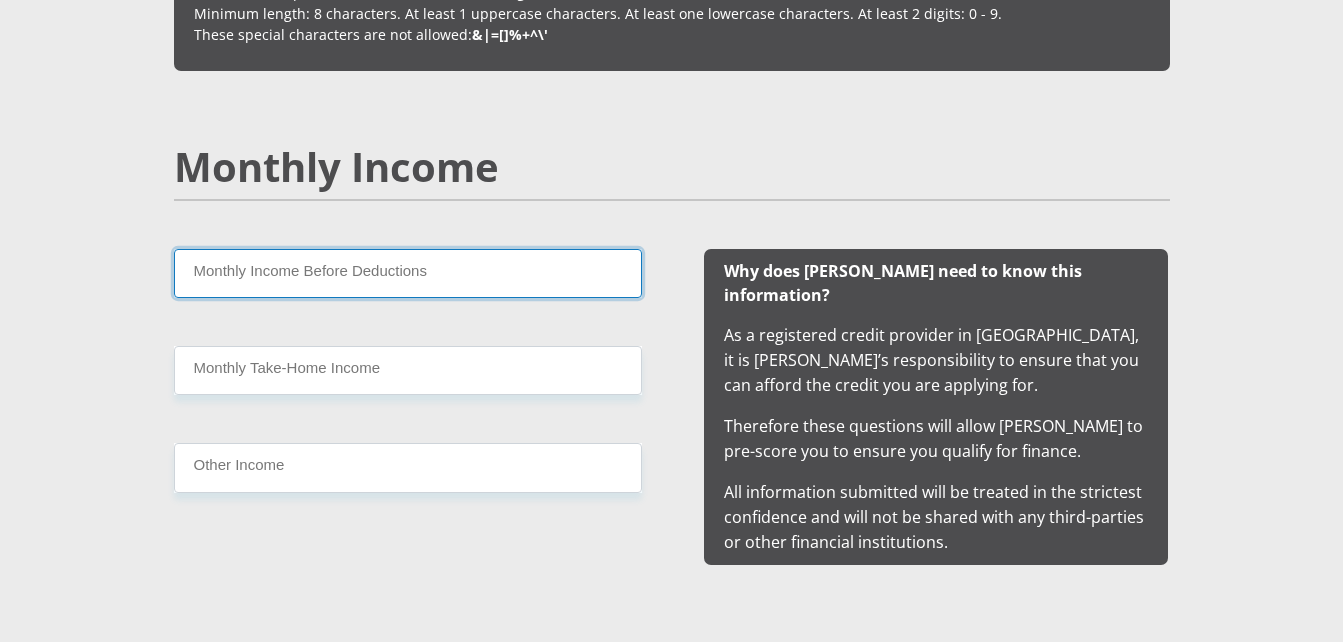 click on "Monthly Income Before Deductions" at bounding box center [408, 273] 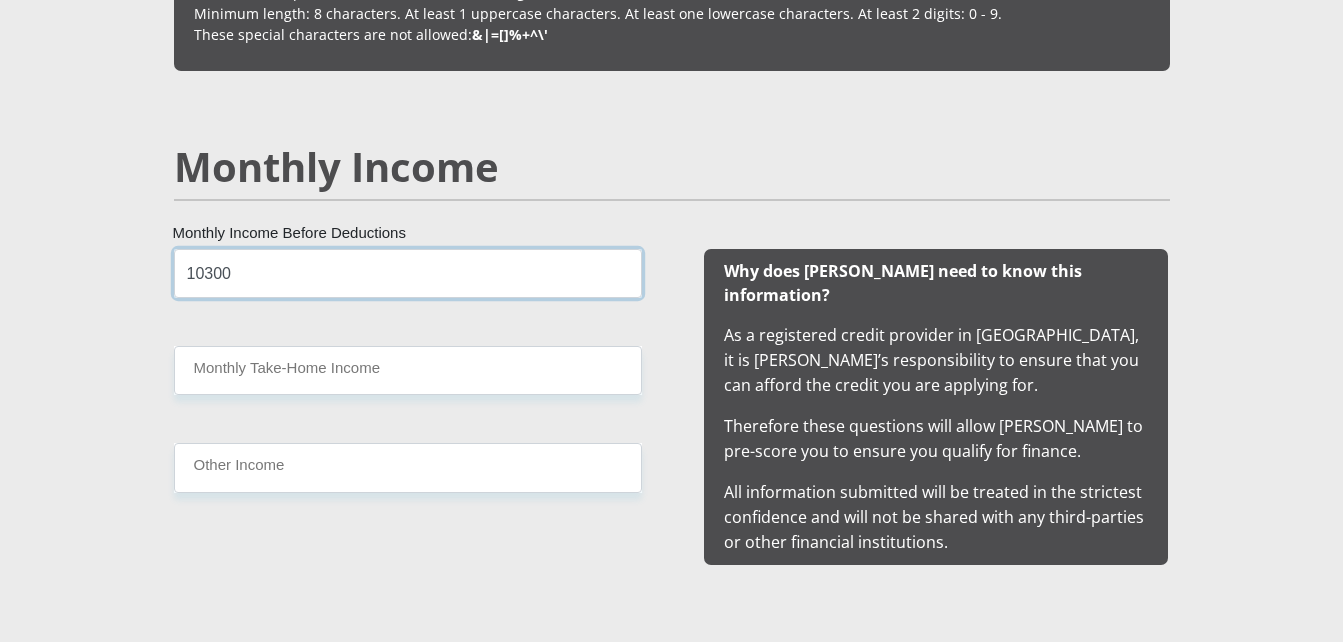 type on "10300" 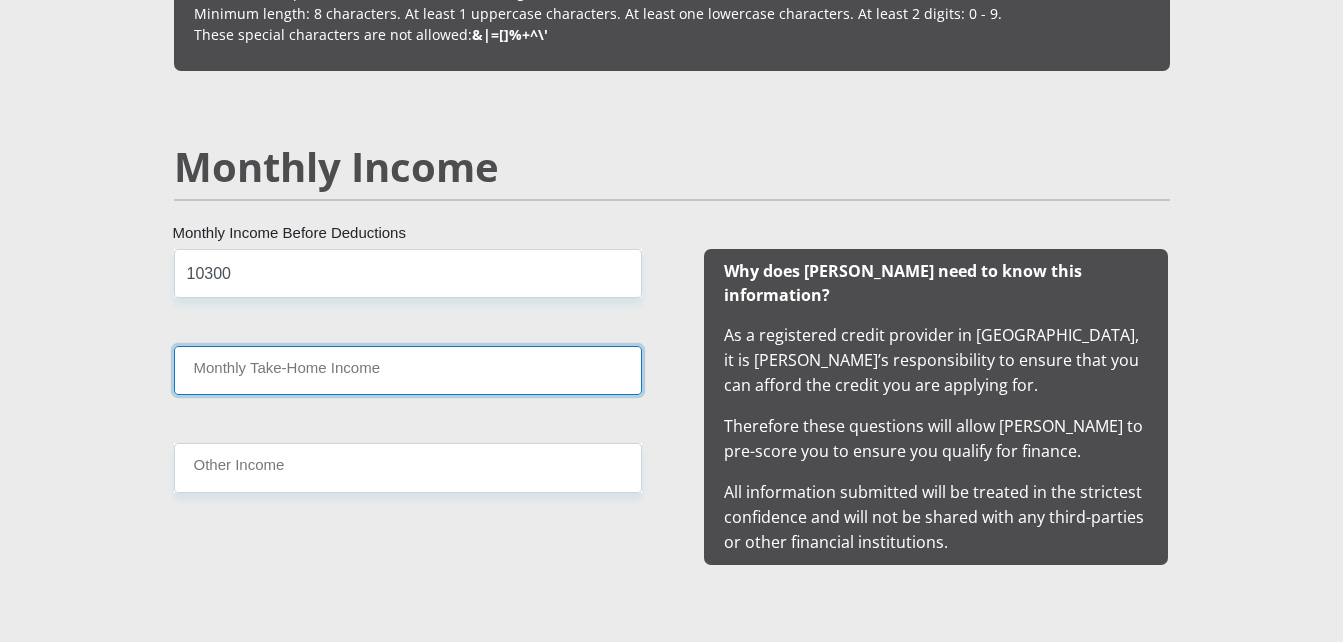 click on "Monthly Take-Home Income" at bounding box center (408, 370) 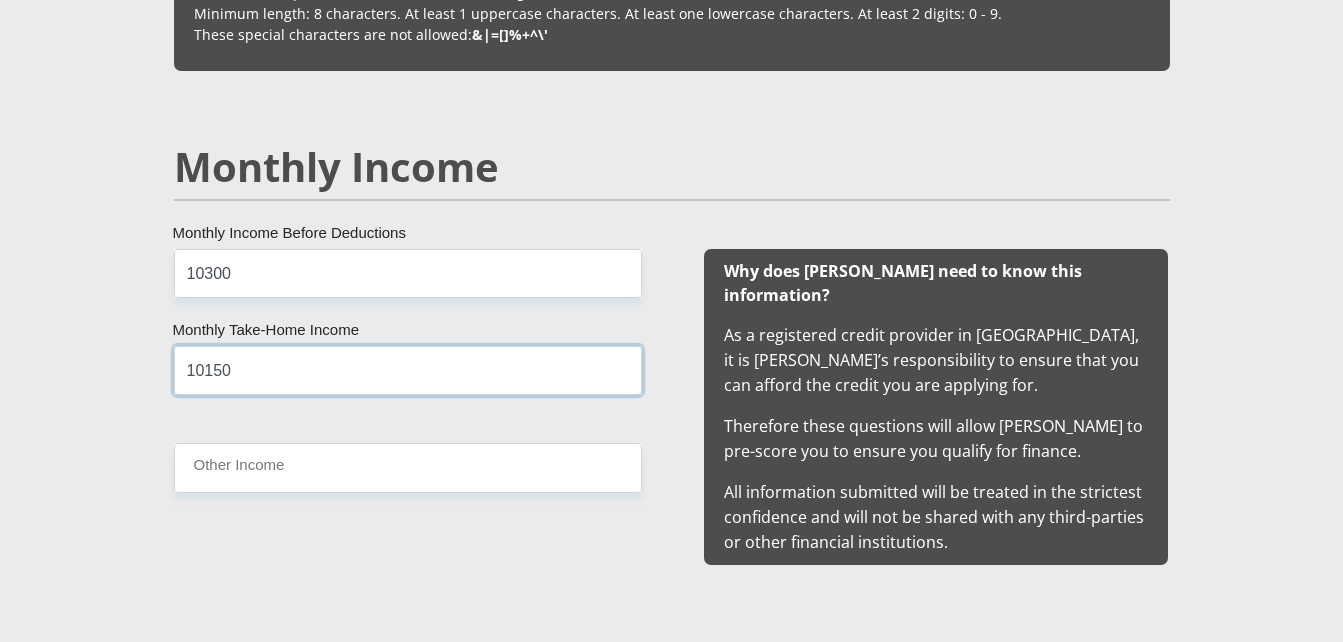 type on "10150" 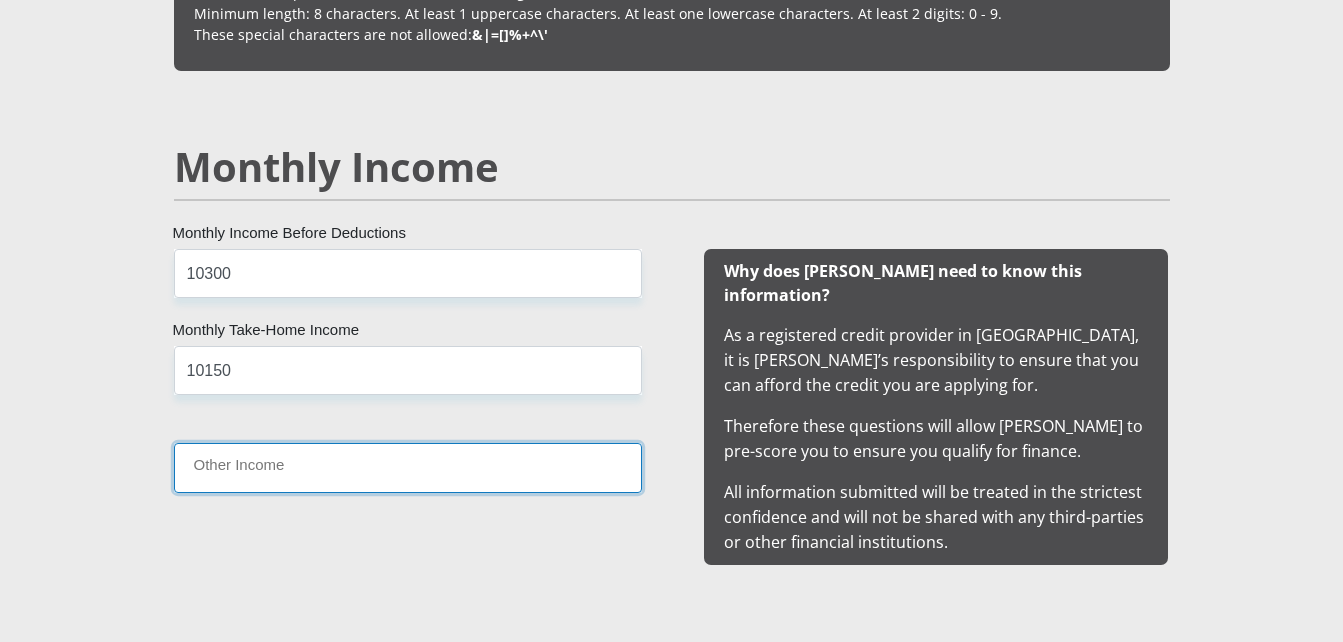 click on "Other Income" at bounding box center (408, 467) 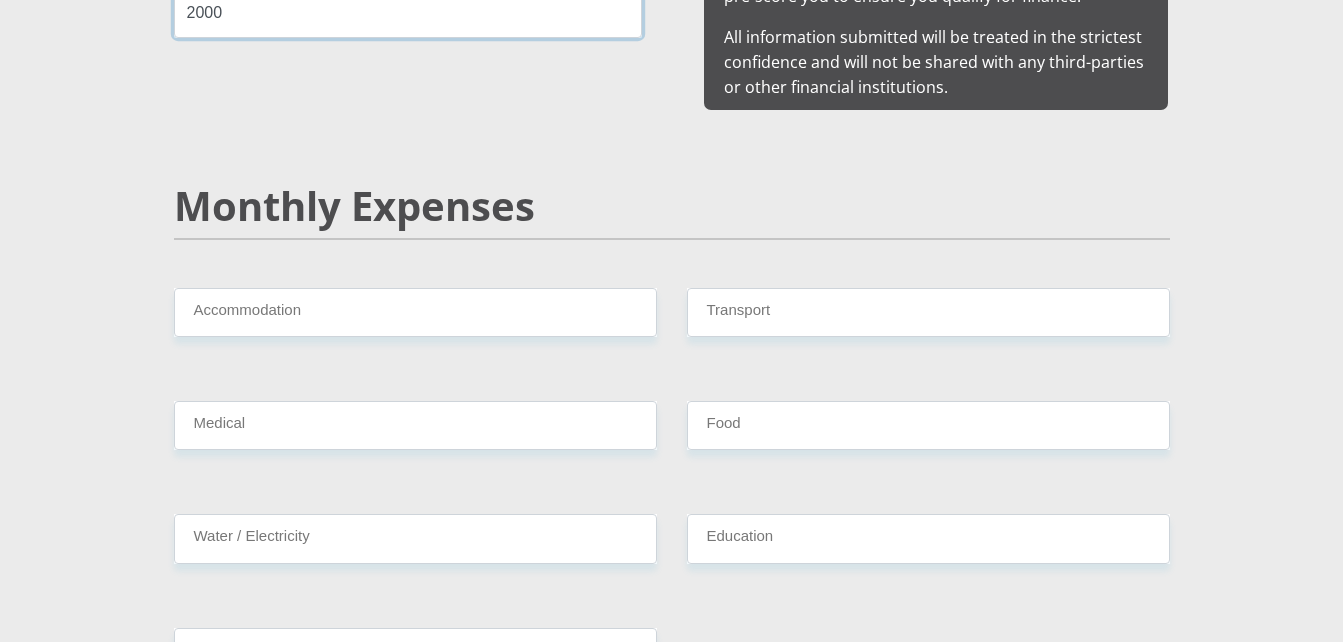 scroll, scrollTop: 2417, scrollLeft: 0, axis: vertical 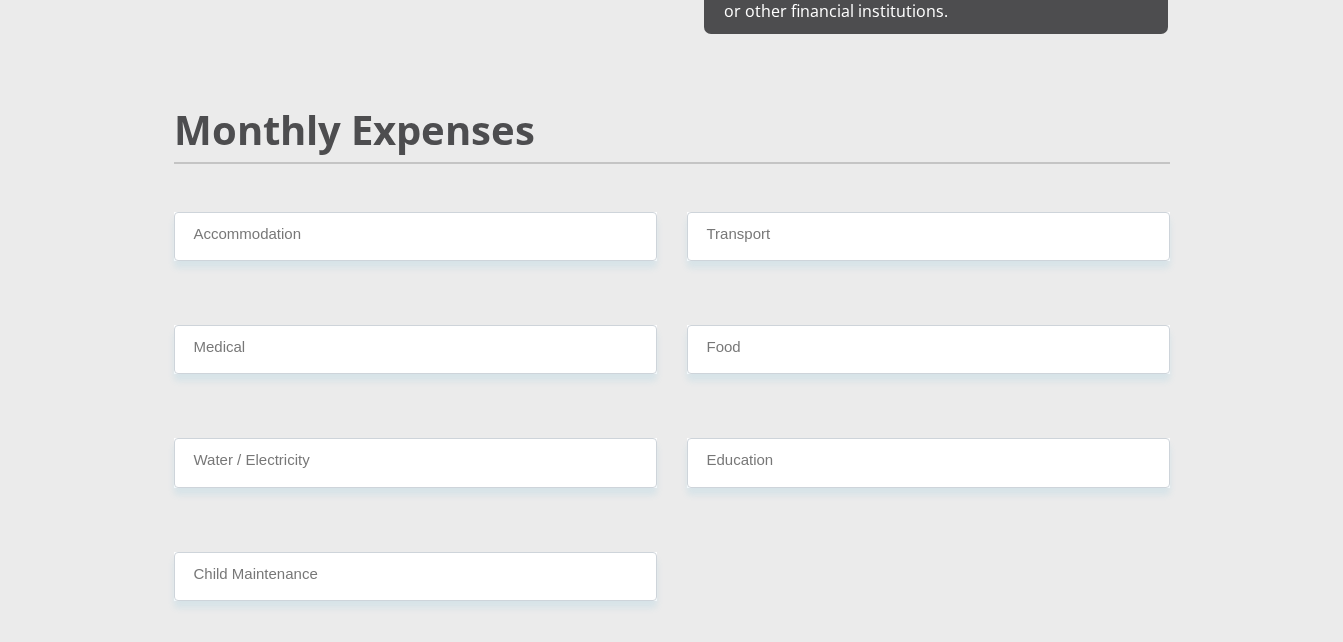 type on "2000" 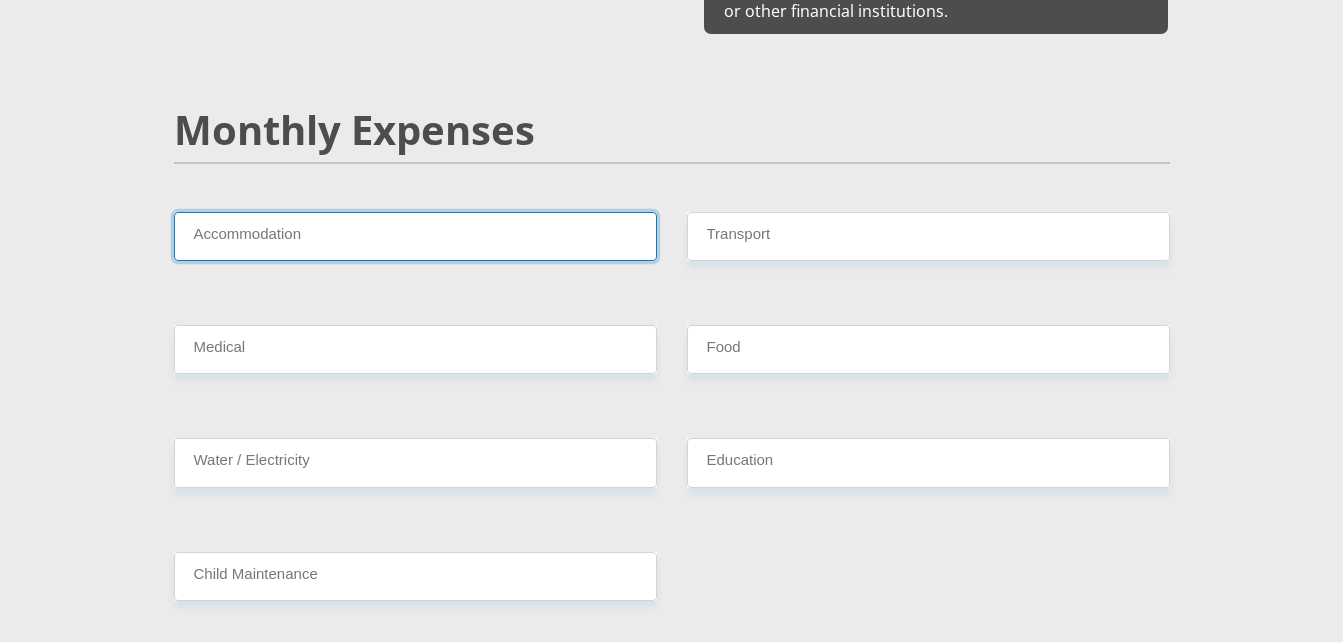 click on "Accommodation" at bounding box center [415, 236] 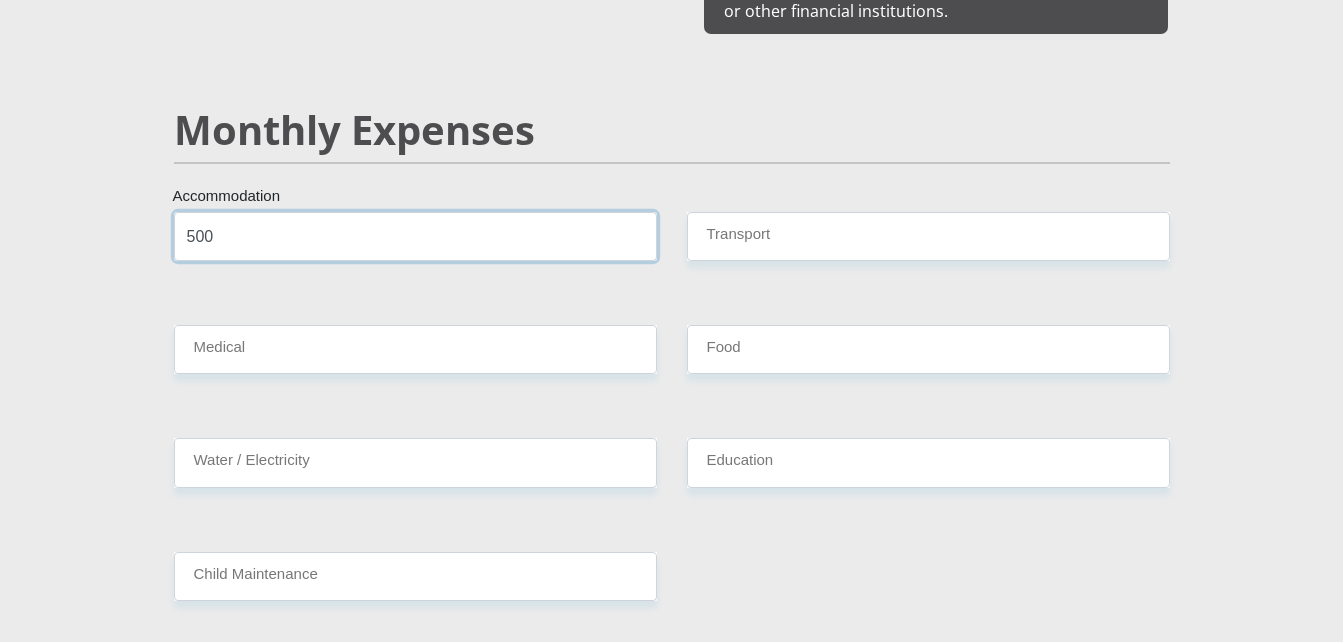 type on "500" 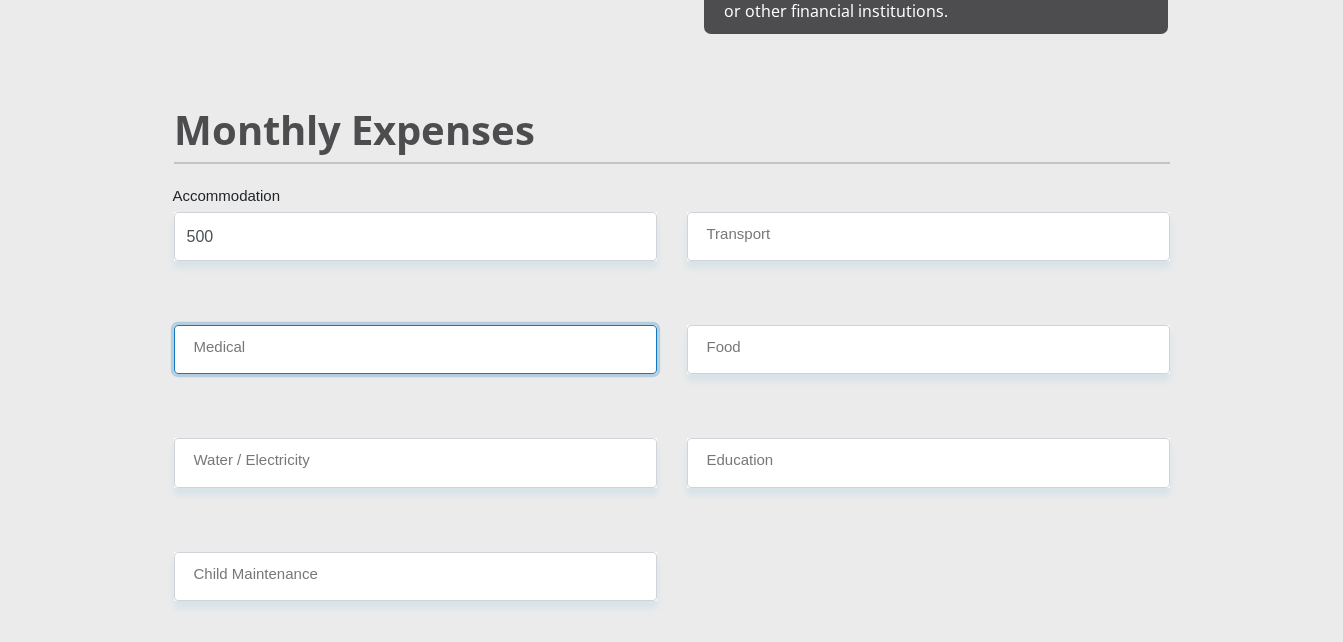 click on "Medical" at bounding box center (415, 349) 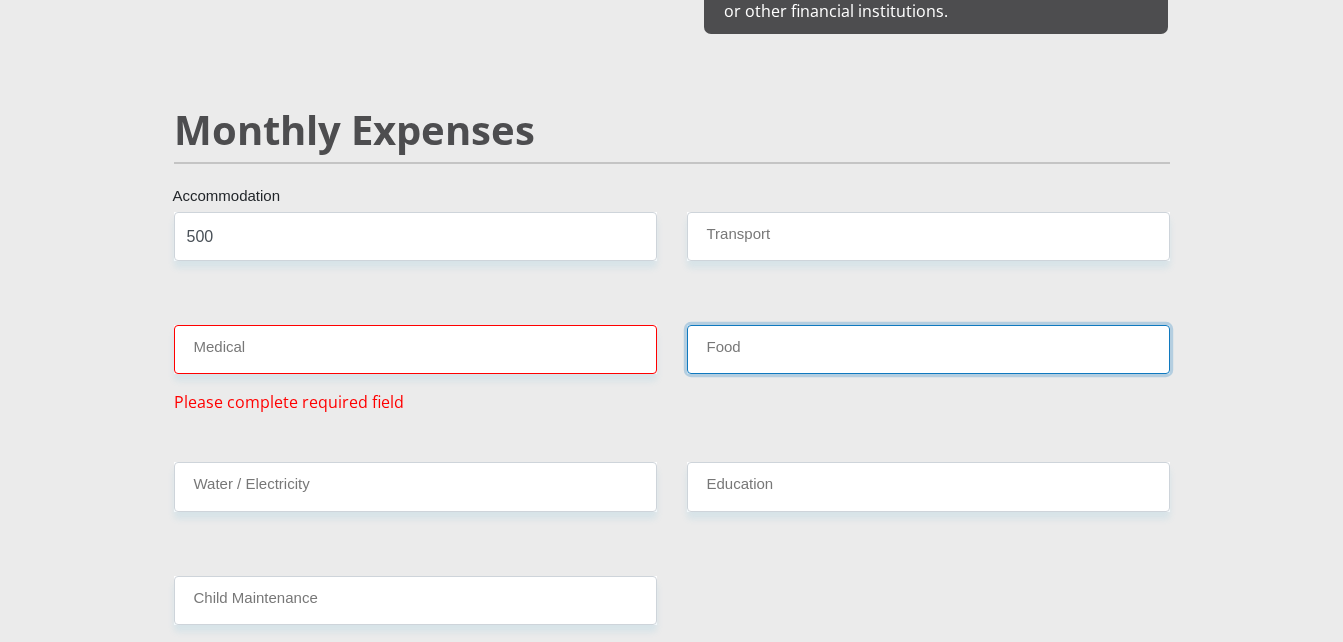 click on "Food" at bounding box center (928, 349) 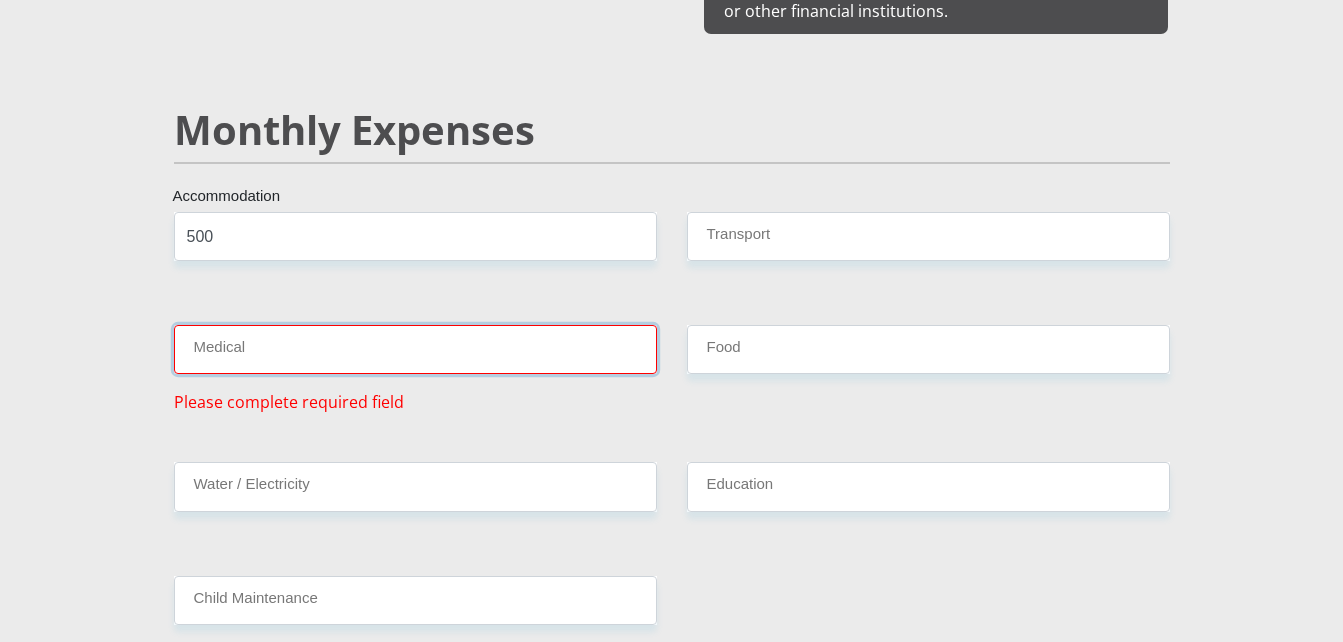 click on "Medical" at bounding box center (415, 349) 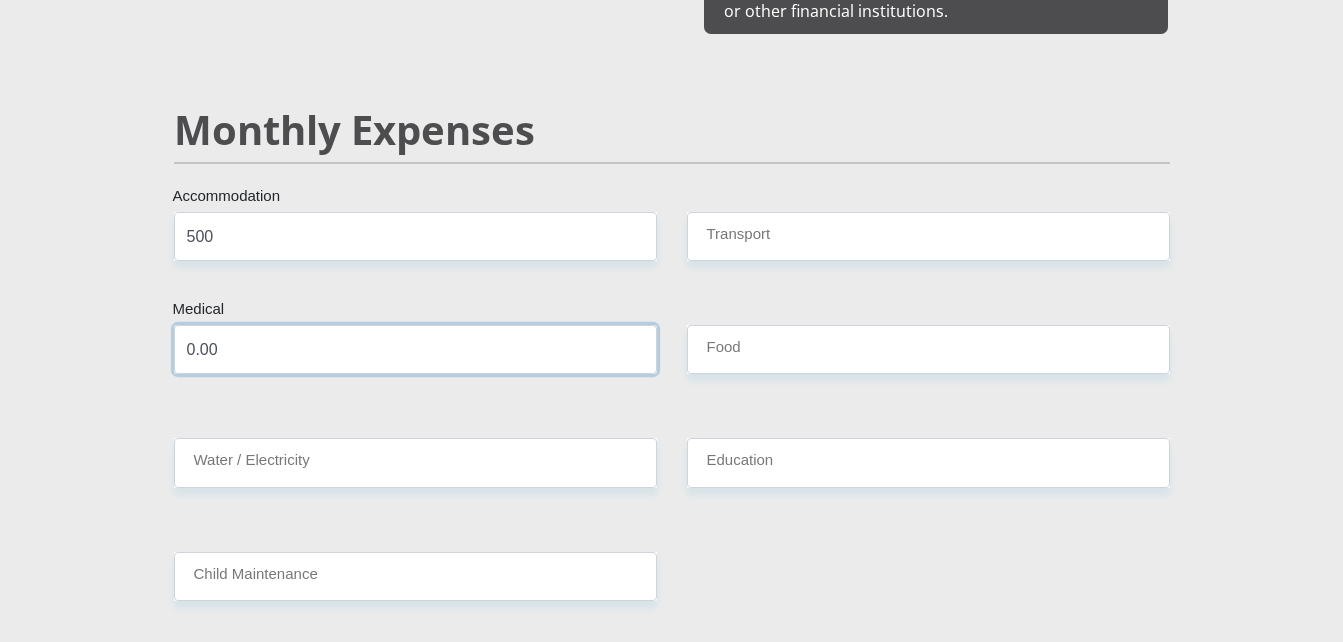 type on "0.00" 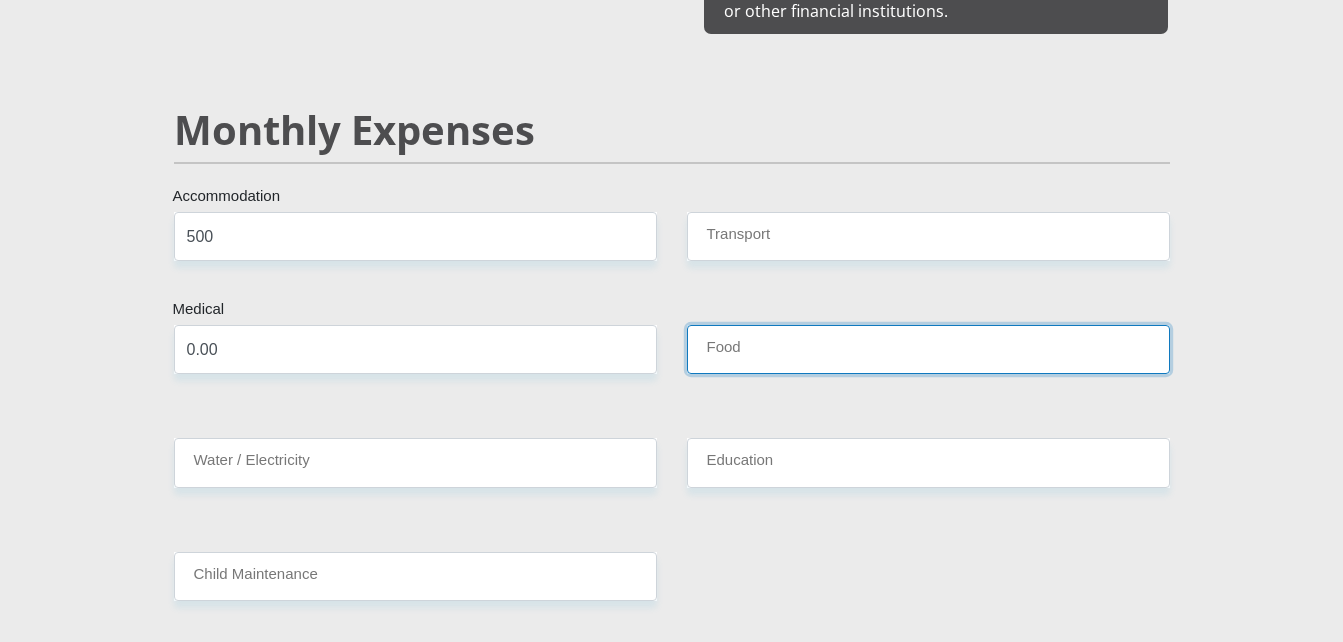 click on "Food" at bounding box center (928, 349) 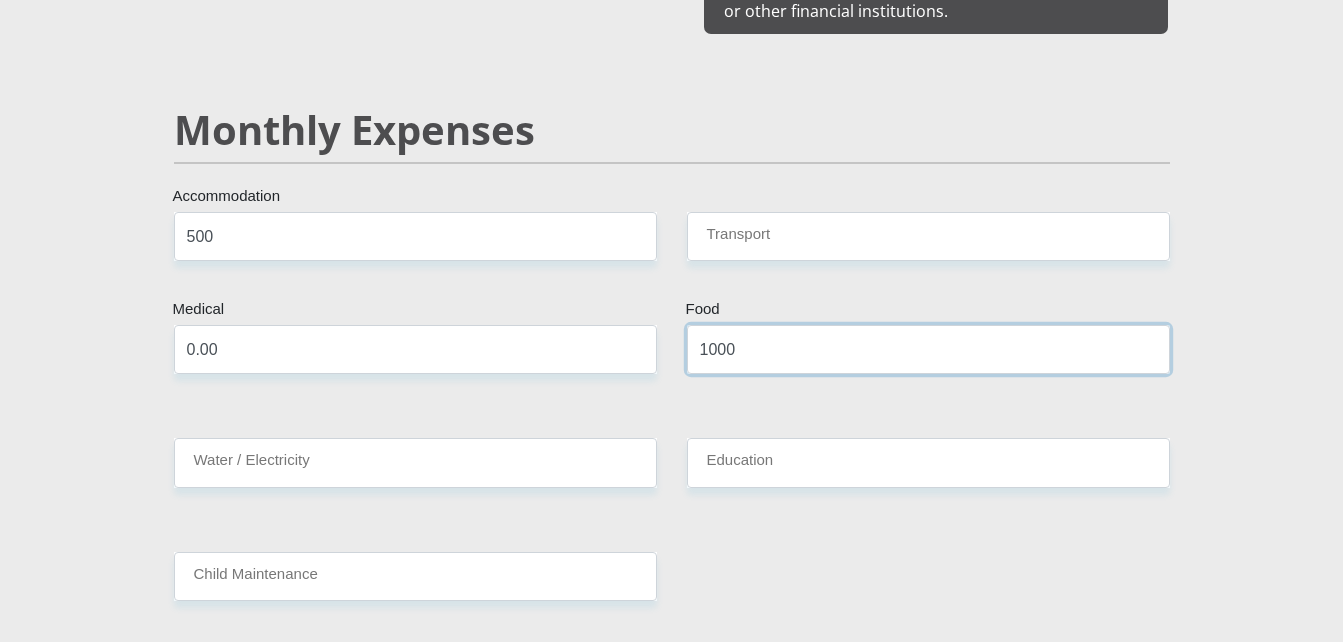 type on "1000" 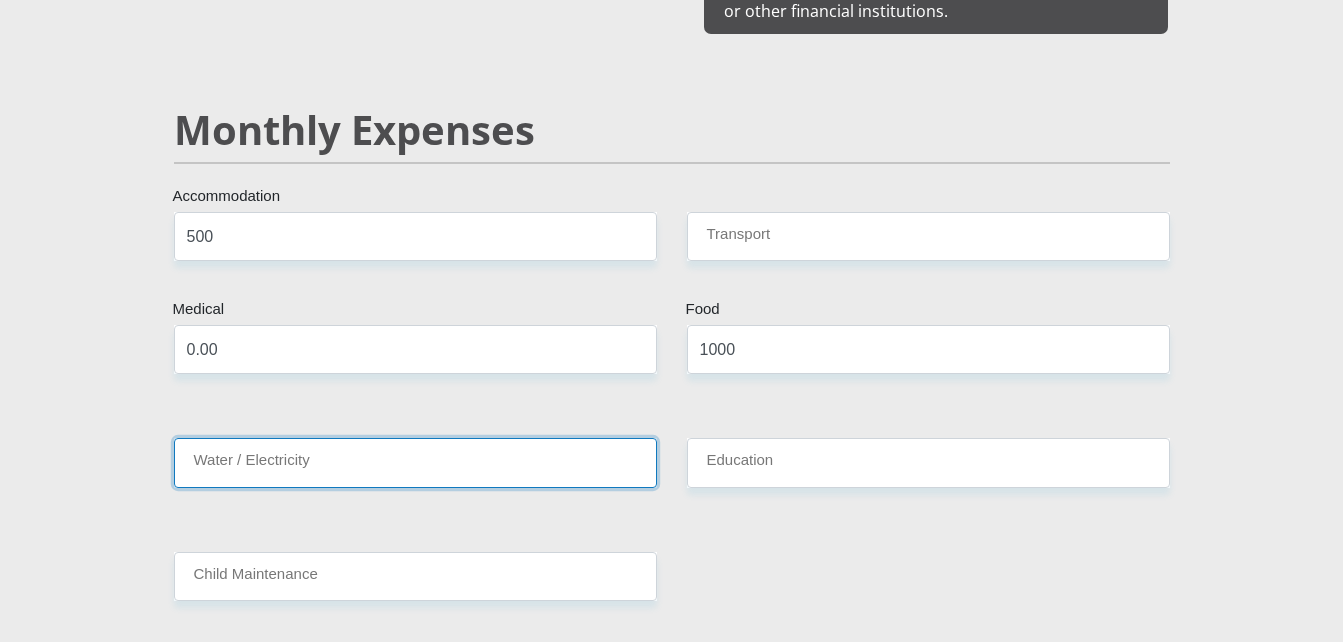 click on "Water / Electricity" at bounding box center (415, 462) 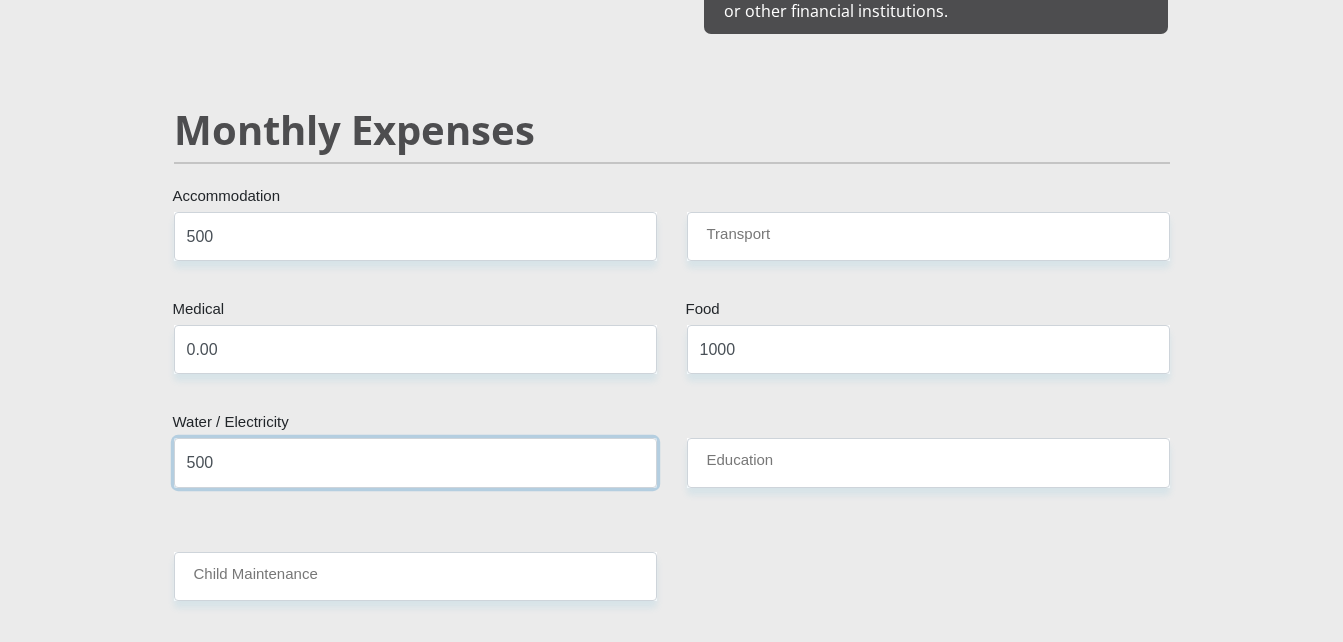 type on "500" 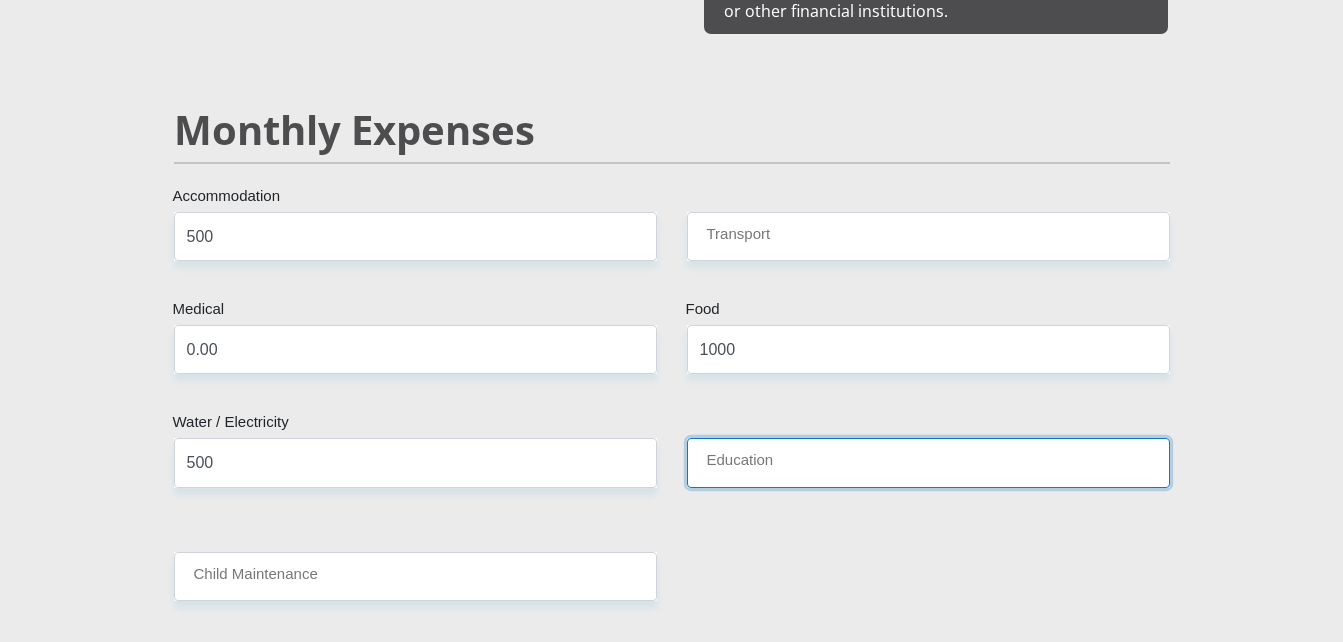 click on "Education" at bounding box center [928, 462] 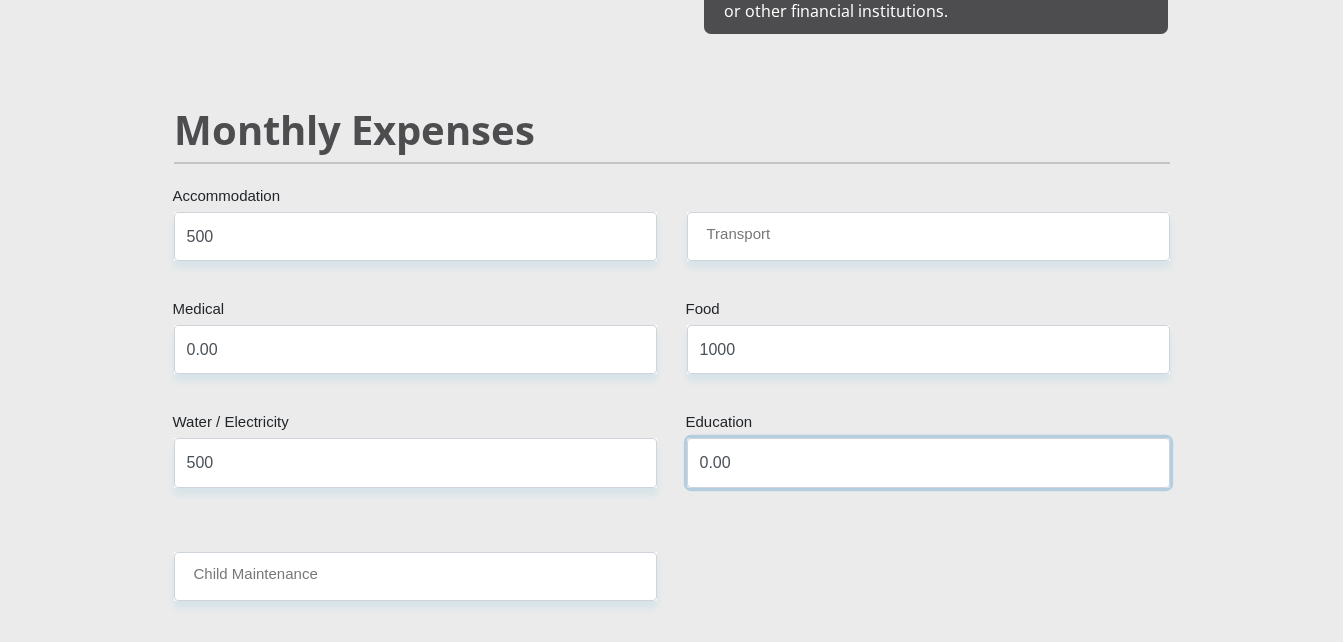 type on "0.00" 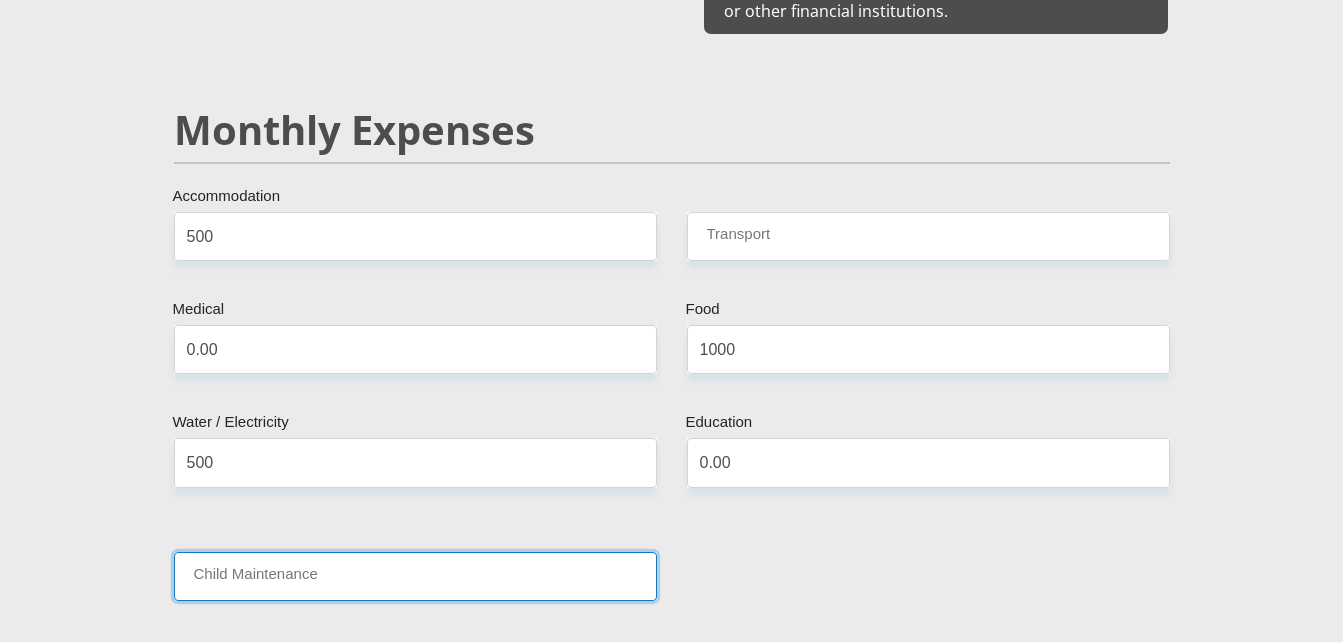 click on "Child Maintenance" at bounding box center [415, 576] 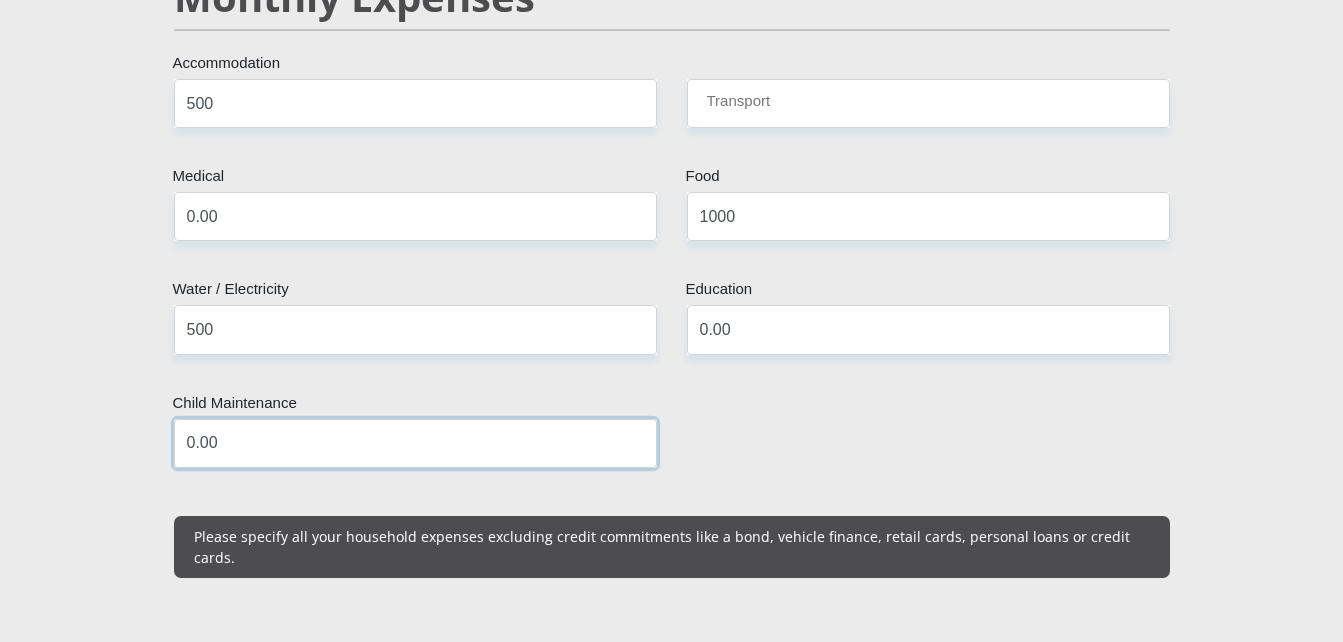 scroll, scrollTop: 2644, scrollLeft: 0, axis: vertical 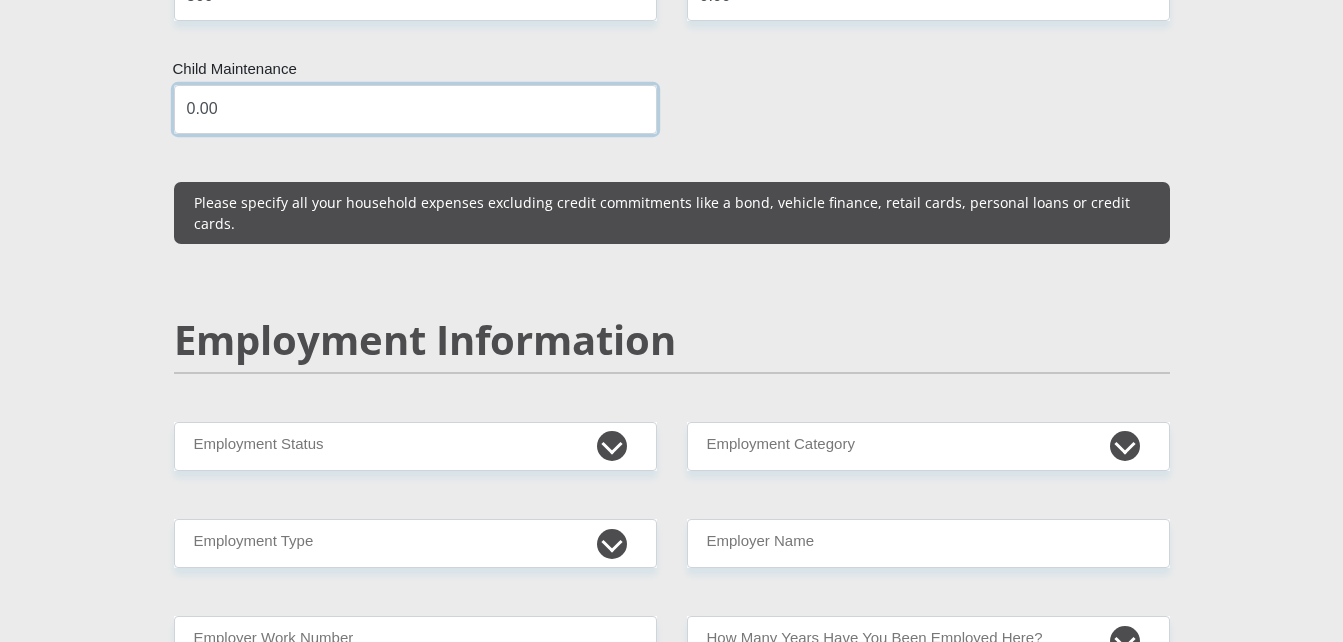 type on "0.00" 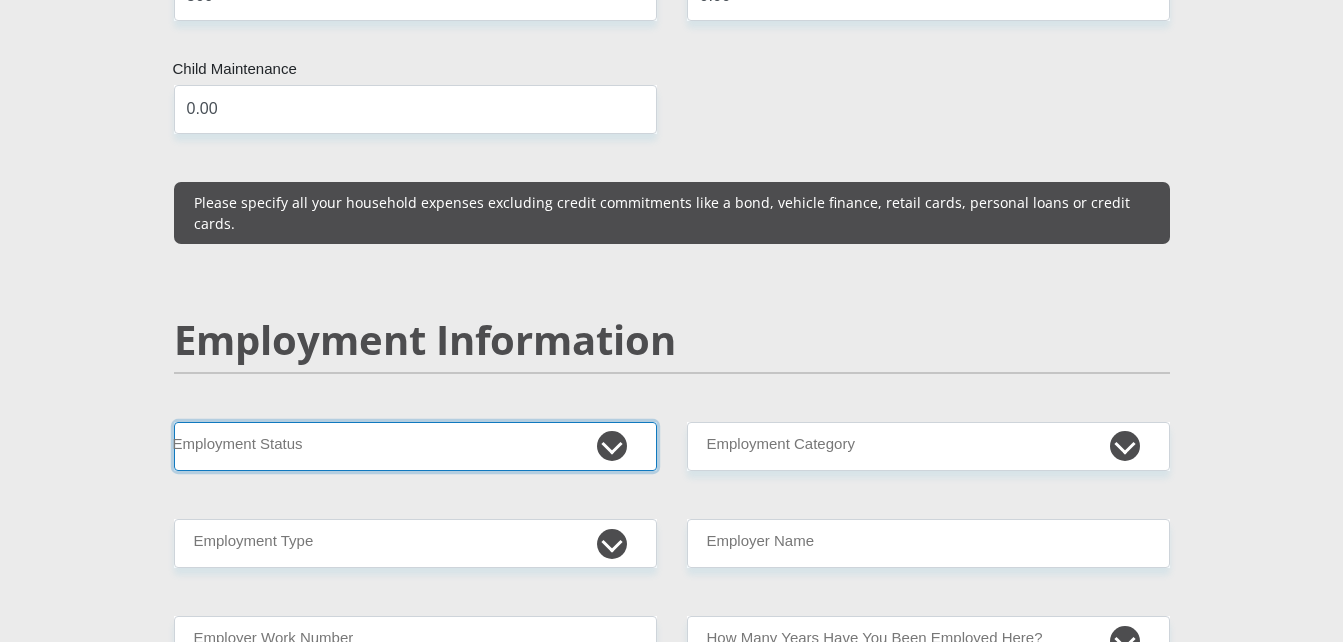 click on "Permanent/Full-time
Part-time/Casual
[DEMOGRAPHIC_DATA] Worker
Self-Employed
Housewife
Retired
Student
Medically Boarded
Disability
Unemployed" at bounding box center [415, 446] 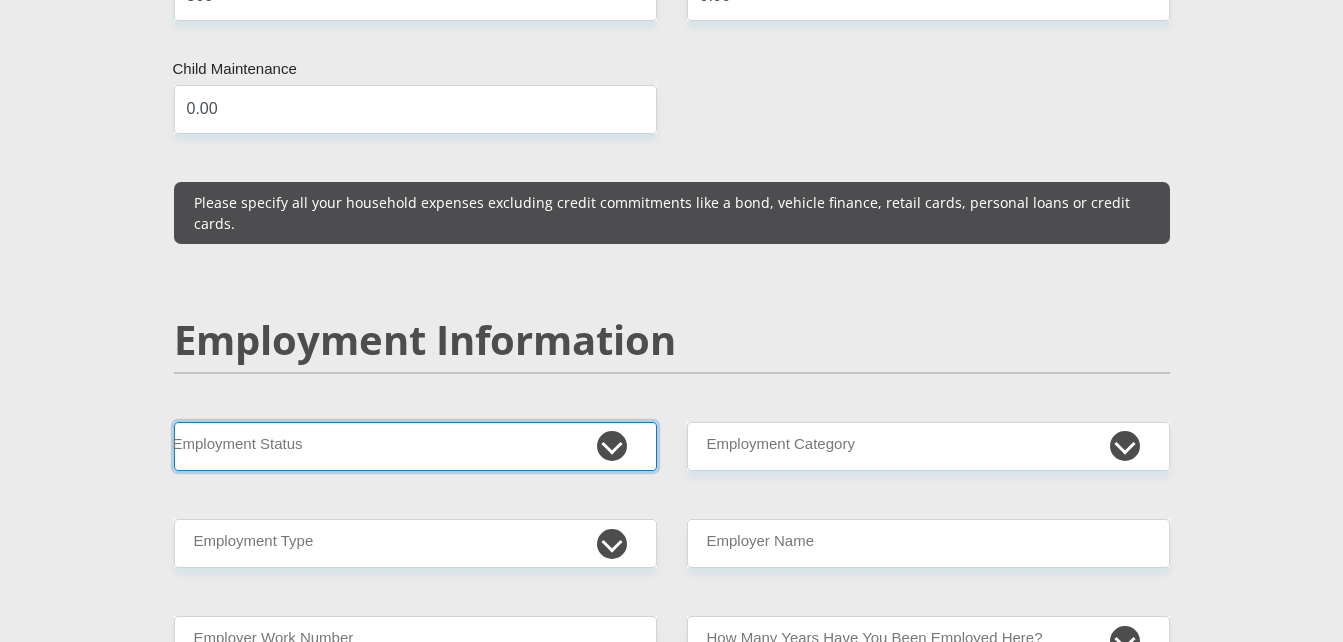 select on "1" 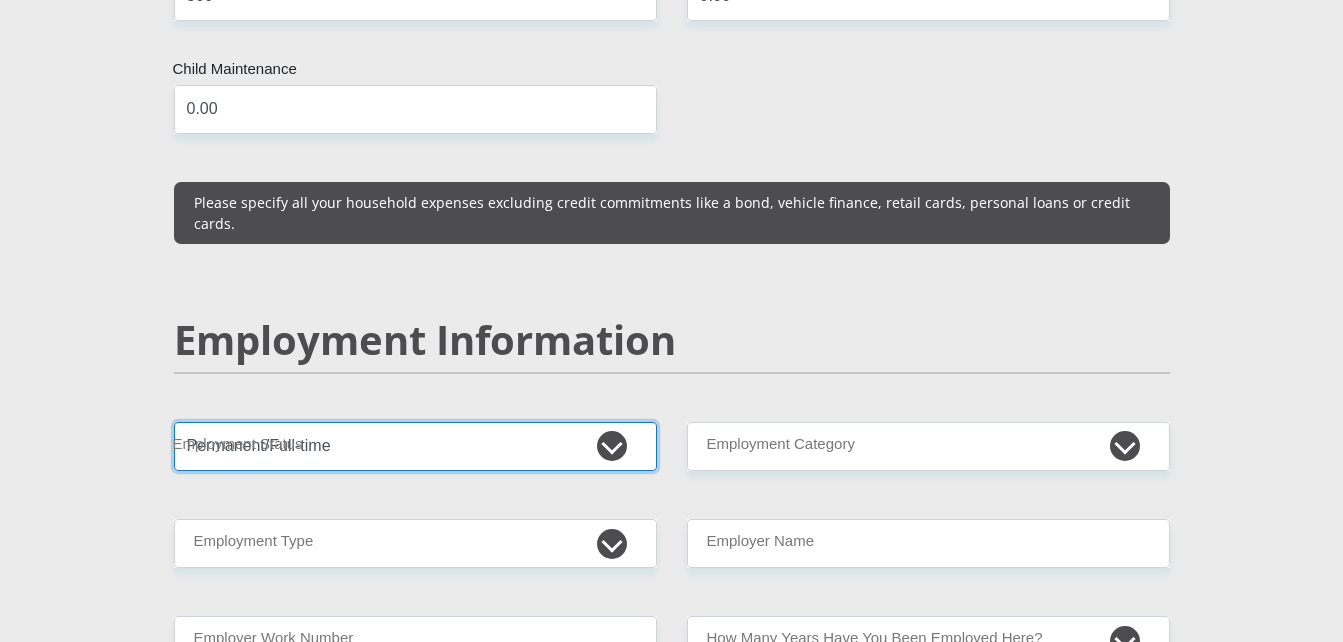 click on "Permanent/Full-time
Part-time/Casual
[DEMOGRAPHIC_DATA] Worker
Self-Employed
Housewife
Retired
Student
Medically Boarded
Disability
Unemployed" at bounding box center (415, 446) 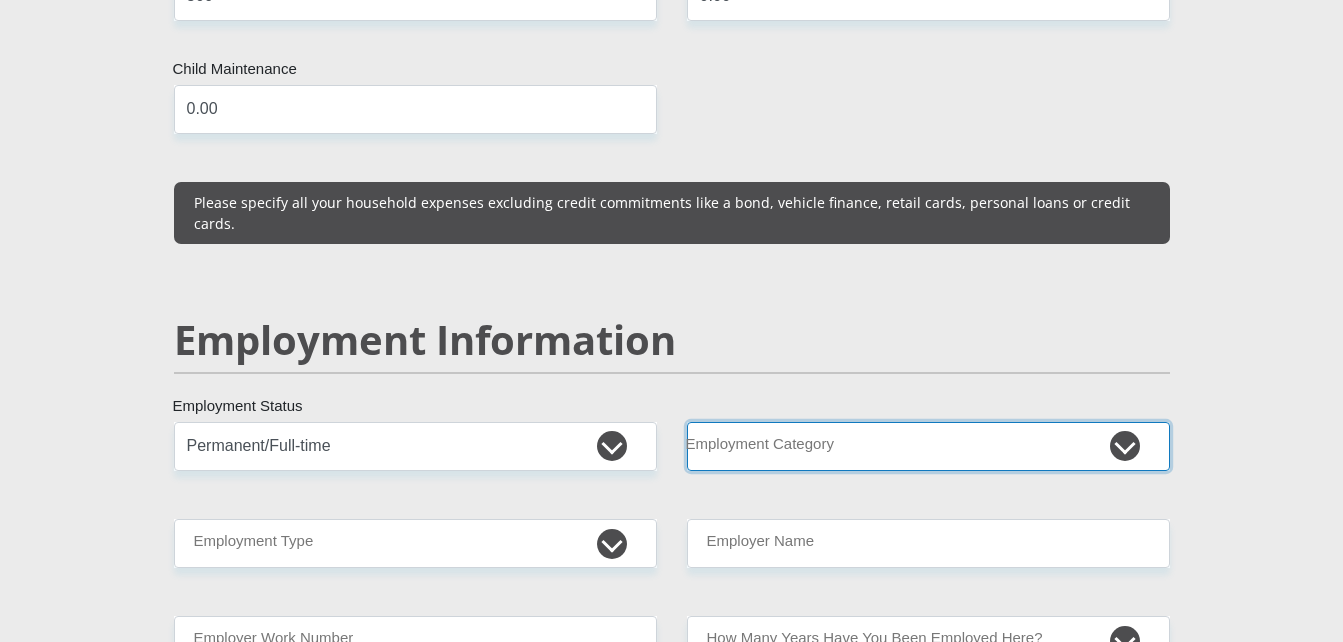 click on "AGRICULTURE
ALCOHOL & TOBACCO
CONSTRUCTION MATERIALS
METALLURGY
EQUIPMENT FOR RENEWABLE ENERGY
SPECIALIZED CONTRACTORS
CAR
GAMING (INCL. INTERNET
OTHER WHOLESALE
UNLICENSED PHARMACEUTICALS
CURRENCY EXCHANGE HOUSES
OTHER FINANCIAL INSTITUTIONS & INSURANCE
REAL ESTATE AGENTS
OIL & GAS
OTHER MATERIALS (E.G. IRON ORE)
PRECIOUS STONES & PRECIOUS METALS
POLITICAL ORGANIZATIONS
RELIGIOUS ORGANIZATIONS(NOT SECTS)
ACTI. HAVING BUSINESS DEAL WITH PUBLIC ADMINISTRATION
LAUNDROMATS" at bounding box center [928, 446] 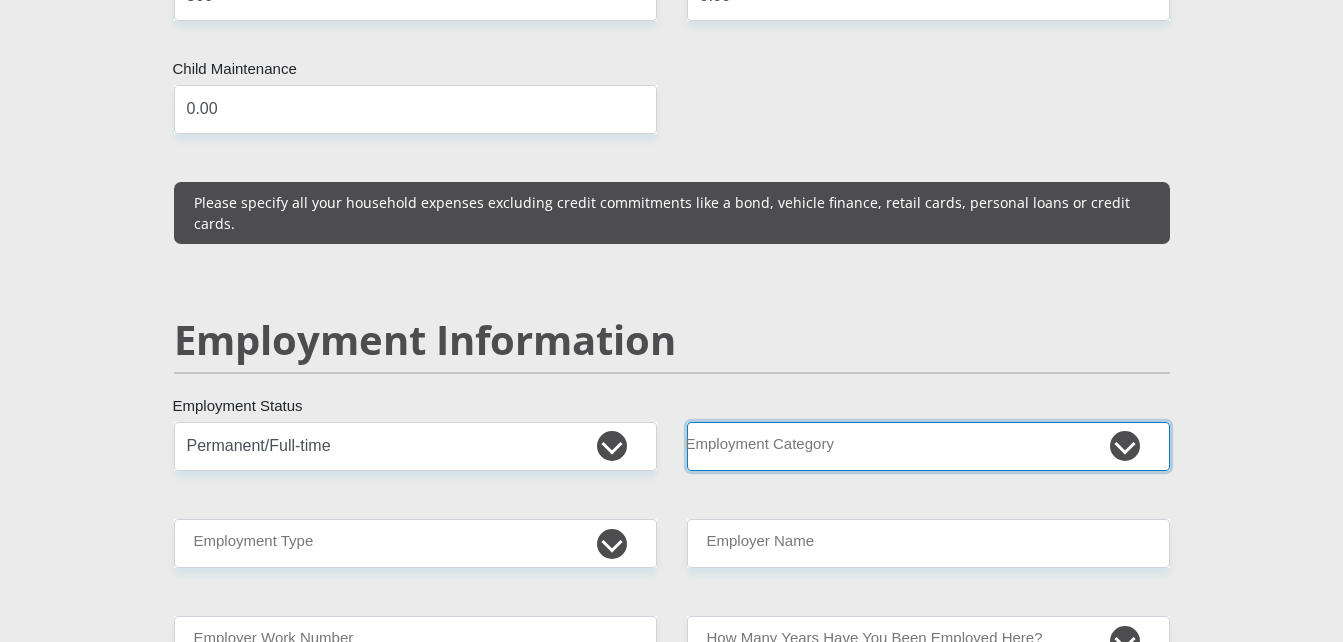 click on "AGRICULTURE
ALCOHOL & TOBACCO
CONSTRUCTION MATERIALS
METALLURGY
EQUIPMENT FOR RENEWABLE ENERGY
SPECIALIZED CONTRACTORS
CAR
GAMING (INCL. INTERNET
OTHER WHOLESALE
UNLICENSED PHARMACEUTICALS
CURRENCY EXCHANGE HOUSES
OTHER FINANCIAL INSTITUTIONS & INSURANCE
REAL ESTATE AGENTS
OIL & GAS
OTHER MATERIALS (E.G. IRON ORE)
PRECIOUS STONES & PRECIOUS METALS
POLITICAL ORGANIZATIONS
RELIGIOUS ORGANIZATIONS(NOT SECTS)
ACTI. HAVING BUSINESS DEAL WITH PUBLIC ADMINISTRATION
LAUNDROMATS" at bounding box center (928, 446) 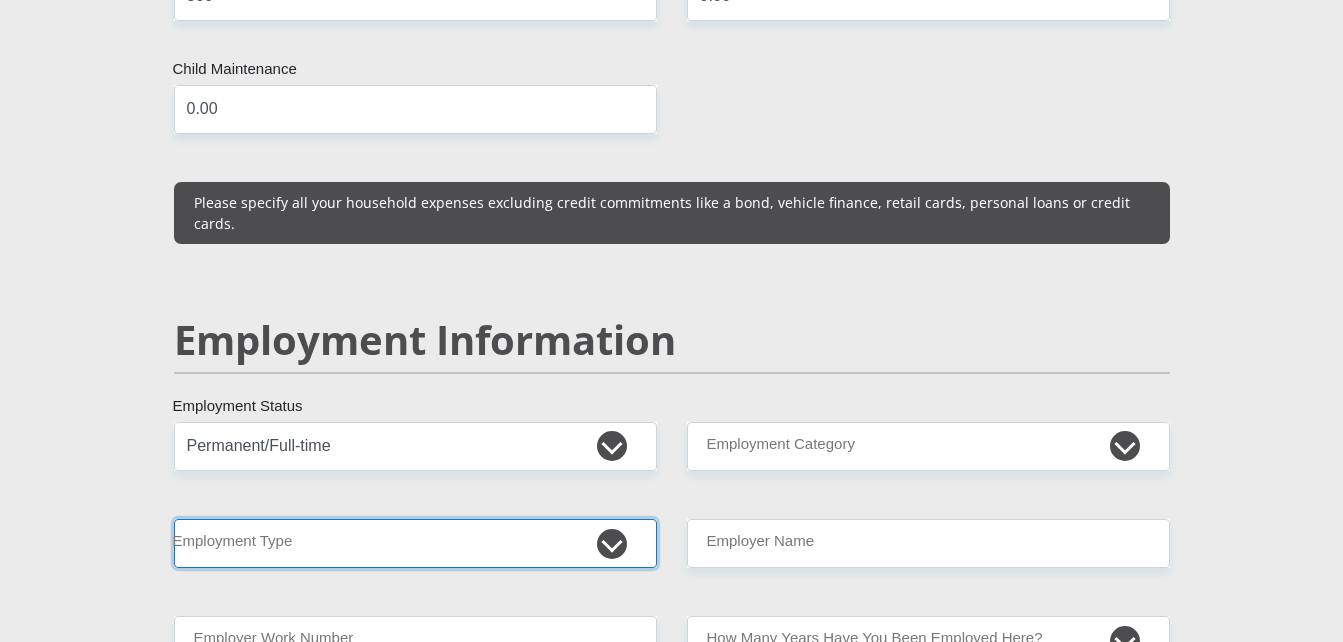 click on "College/Lecturer
Craft Seller
Creative
Driver
Executive
Farmer
Forces - Non Commissioned
Forces - Officer
Hawker
Housewife
Labourer
Licenced Professional
Manager
Miner
Non Licenced Professional
Office Staff/Clerk
Outside Worker
Pensioner
Permanent Teacher
Production/Manufacturing
Sales
Self-Employed
Semi-Professional Worker
Service Industry  Social Worker  Student" at bounding box center [415, 543] 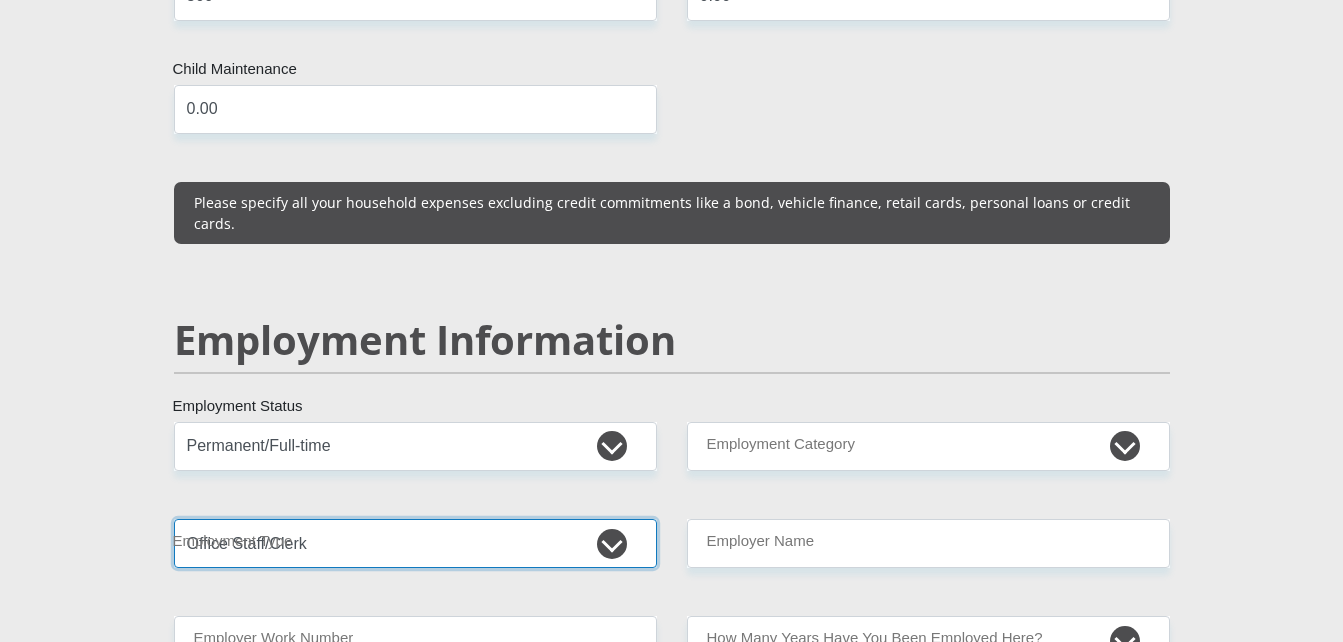 click on "College/Lecturer
Craft Seller
Creative
Driver
Executive
Farmer
Forces - Non Commissioned
Forces - Officer
Hawker
Housewife
Labourer
Licenced Professional
Manager
Miner
Non Licenced Professional
Office Staff/Clerk
Outside Worker
Pensioner
Permanent Teacher
Production/Manufacturing
Sales
Self-Employed
Semi-Professional Worker
Service Industry  Social Worker  Student" at bounding box center (415, 543) 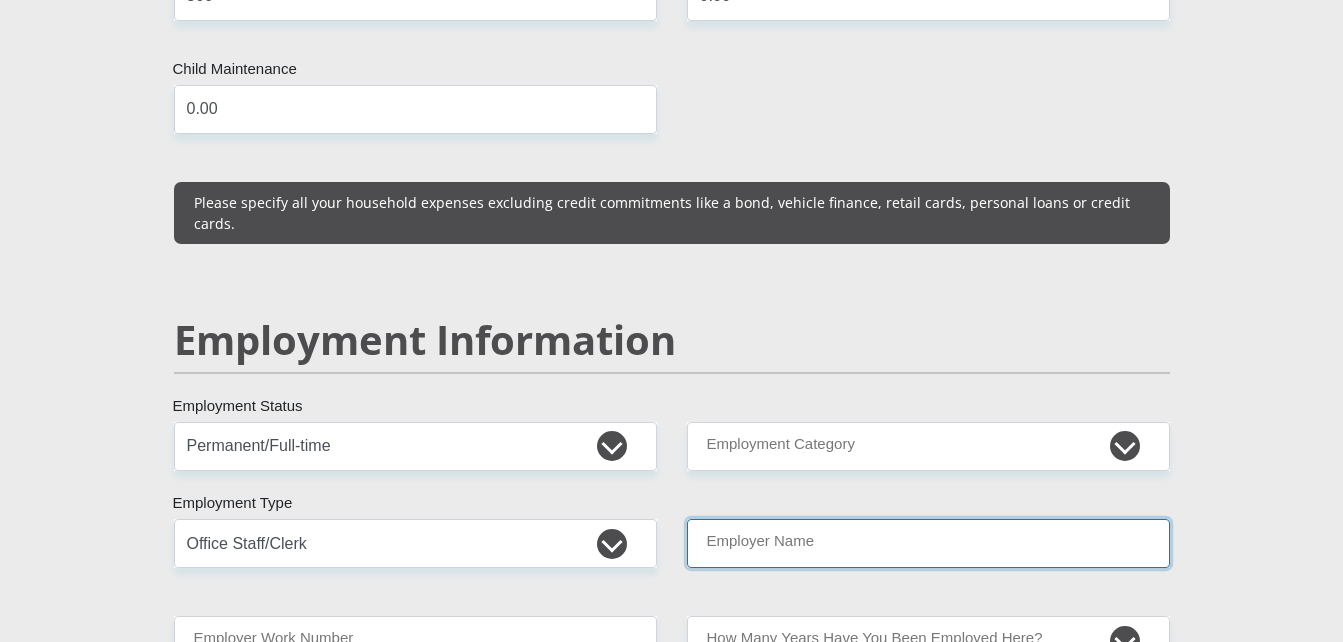 click on "Employer Name" at bounding box center [928, 543] 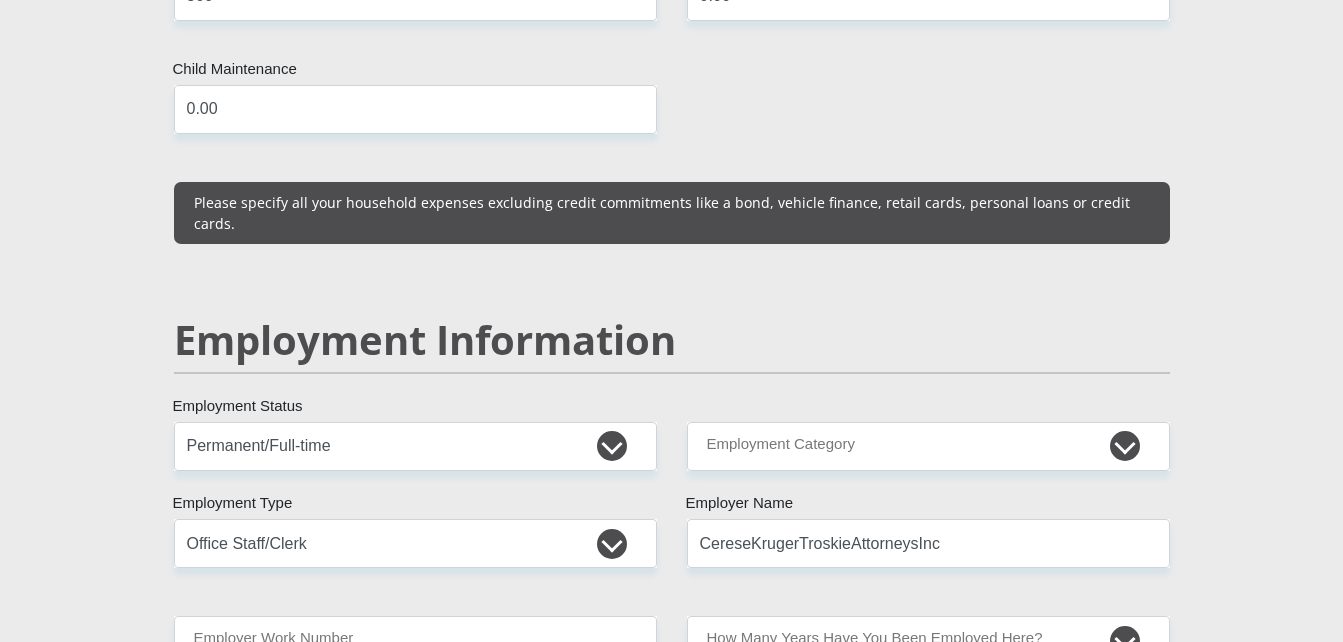 type on "Cerese" 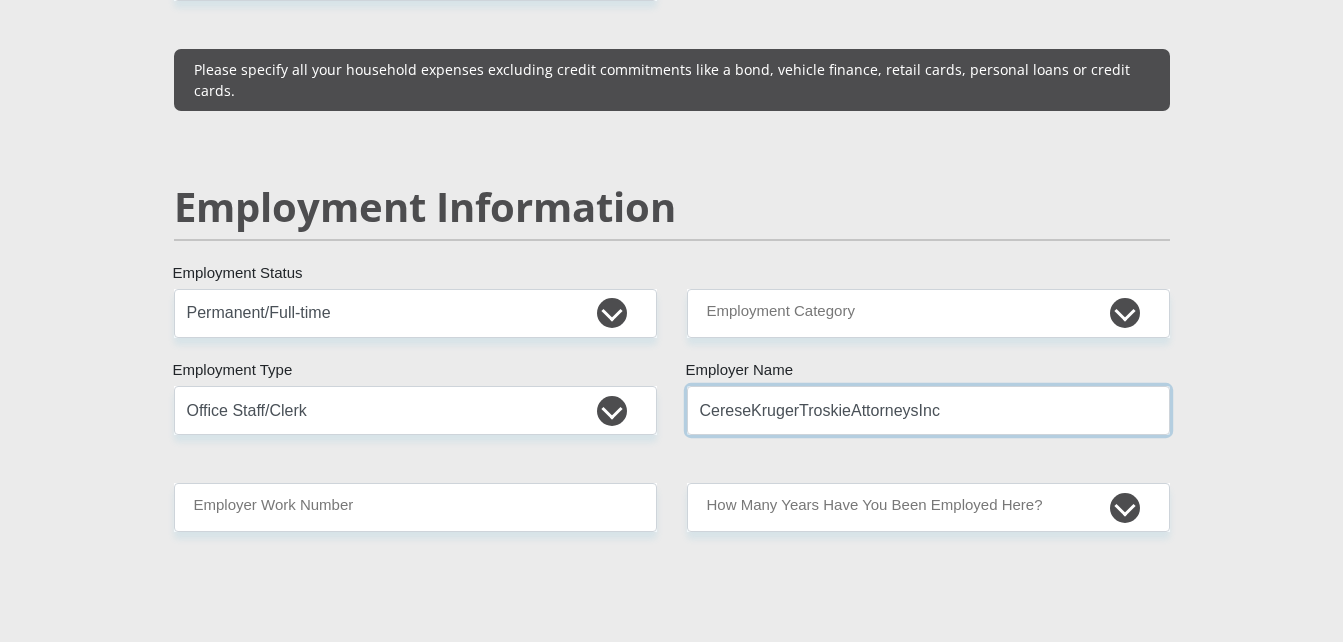 scroll, scrollTop: 3070, scrollLeft: 0, axis: vertical 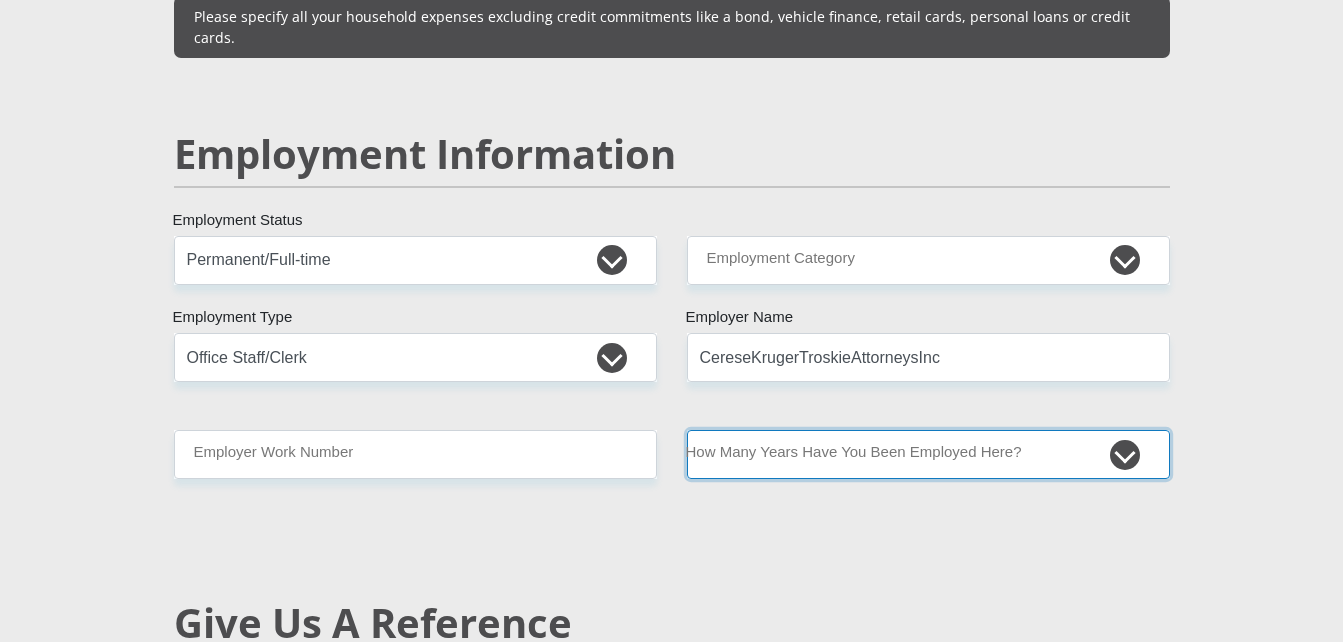 click on "less than 1 year
1-3 years
3-5 years
5+ years" at bounding box center (928, 454) 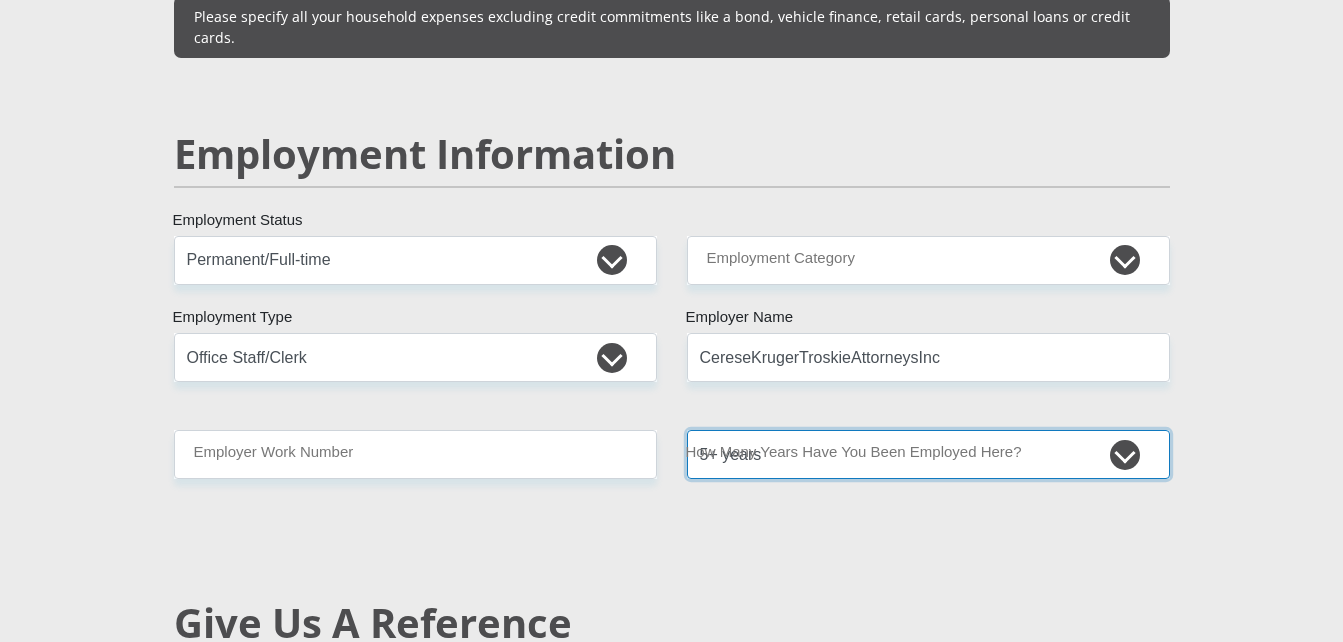 click on "less than 1 year
1-3 years
3-5 years
5+ years" at bounding box center (928, 454) 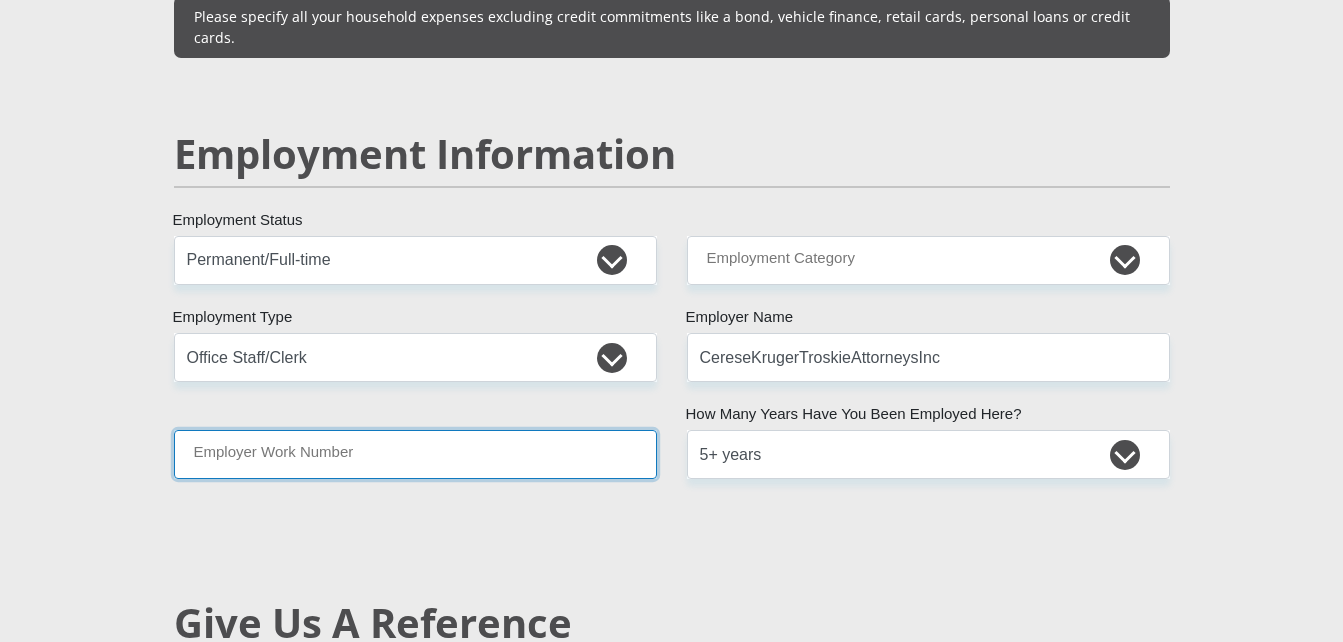 click on "Employer Work Number" at bounding box center (415, 454) 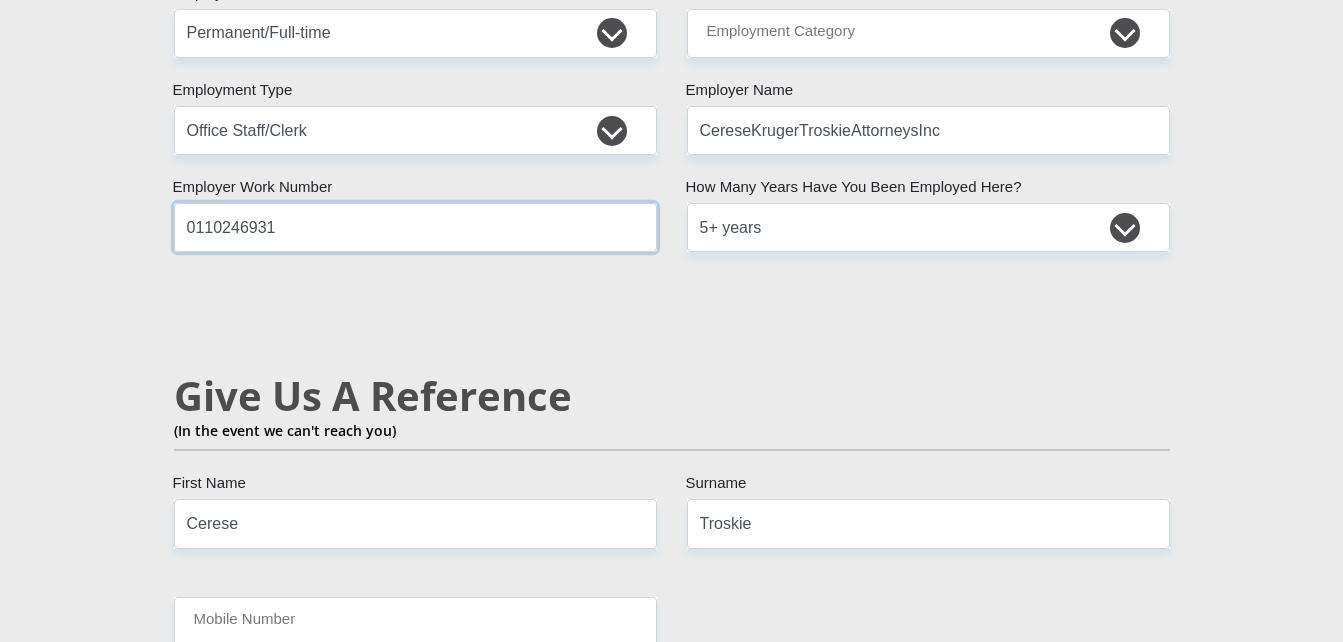 scroll, scrollTop: 3350, scrollLeft: 0, axis: vertical 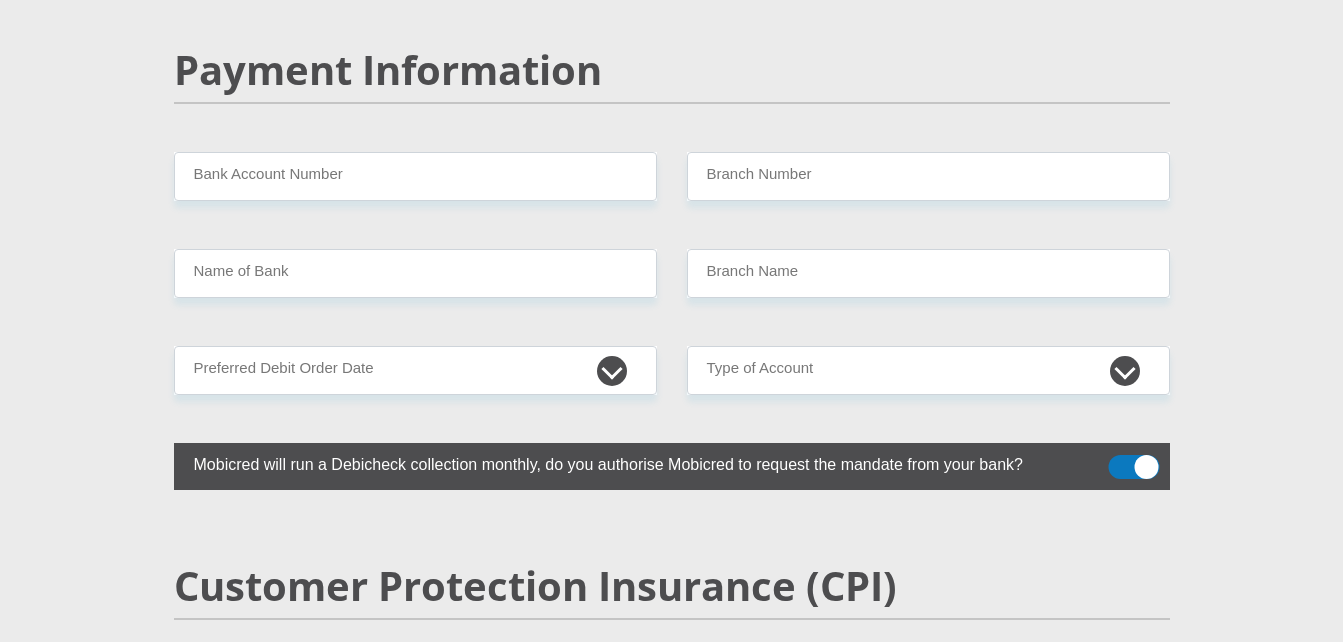 type on "0110246931" 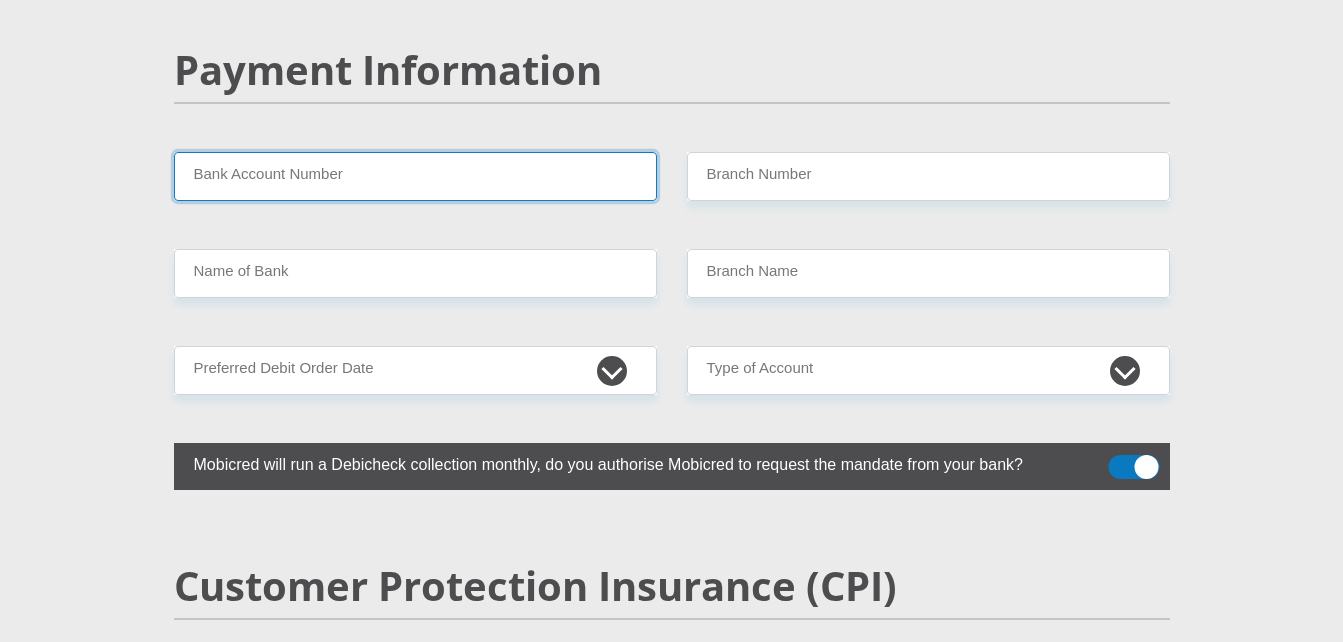 click on "Bank Account Number" at bounding box center (415, 176) 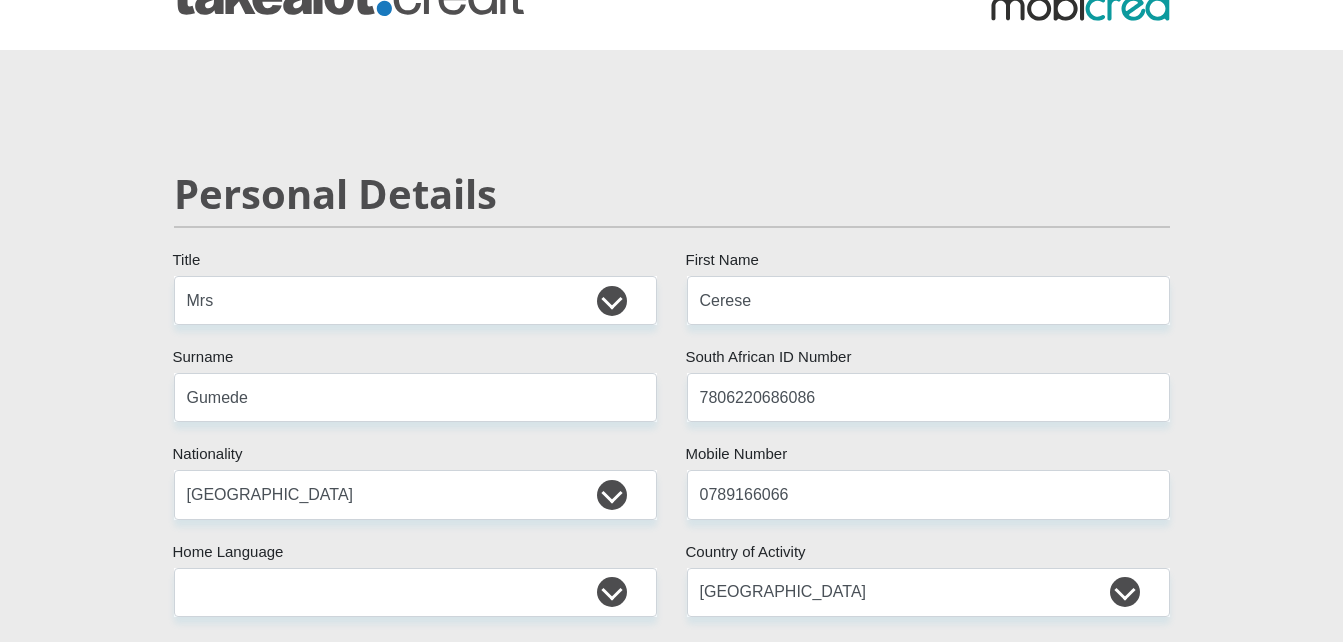 scroll, scrollTop: 0, scrollLeft: 0, axis: both 